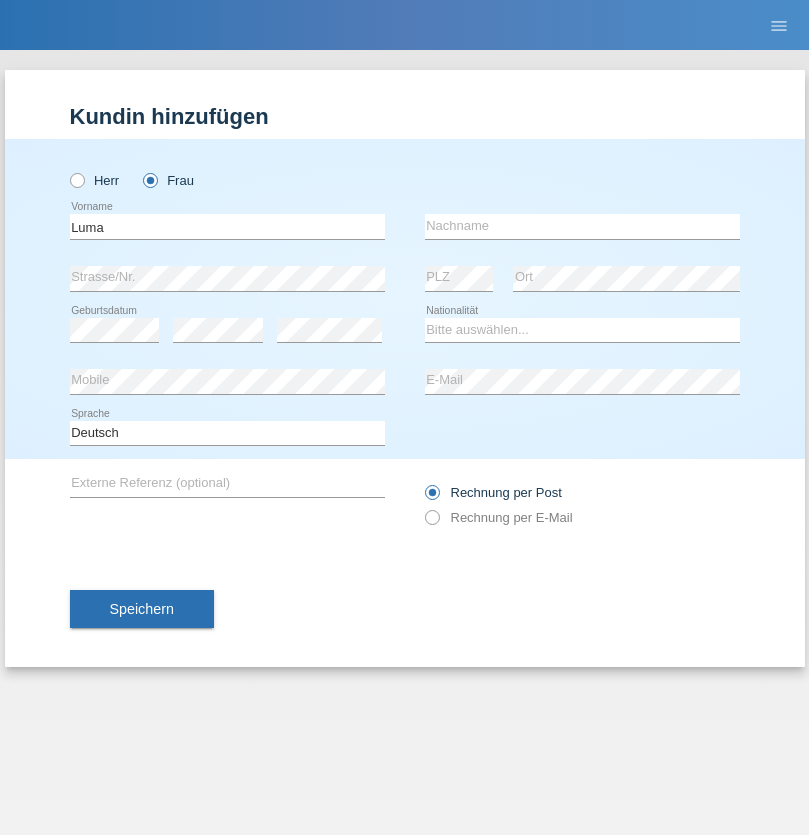 scroll, scrollTop: 0, scrollLeft: 0, axis: both 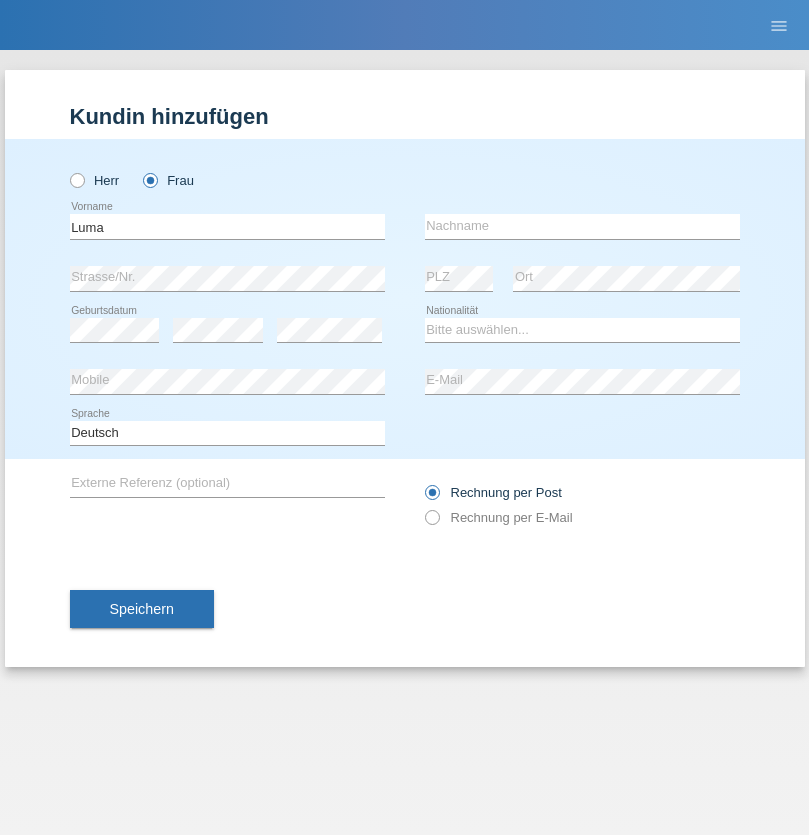 type on "Luma" 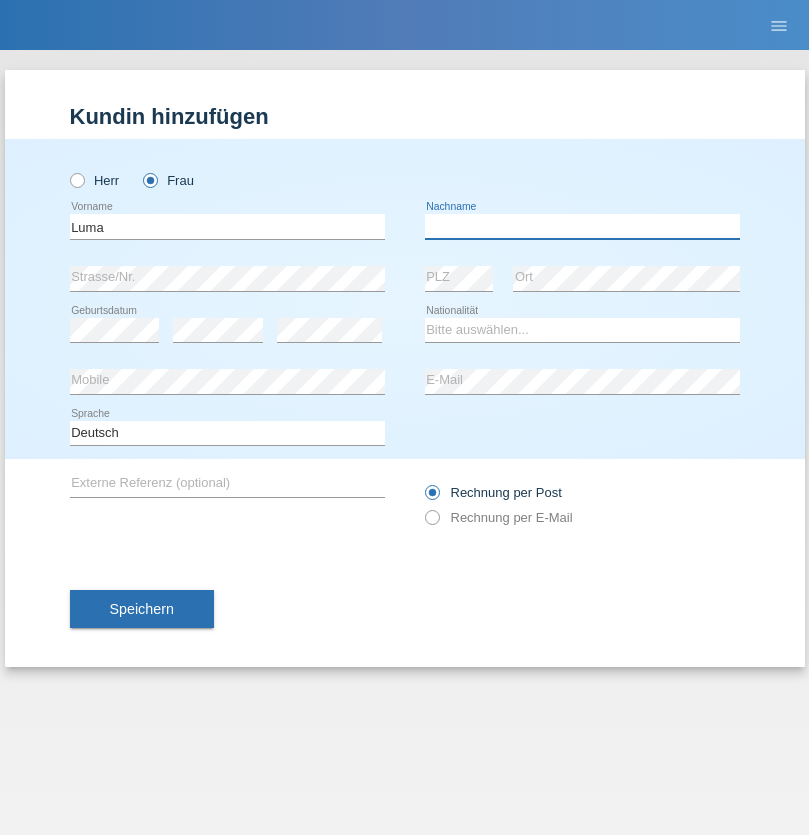 click at bounding box center [582, 226] 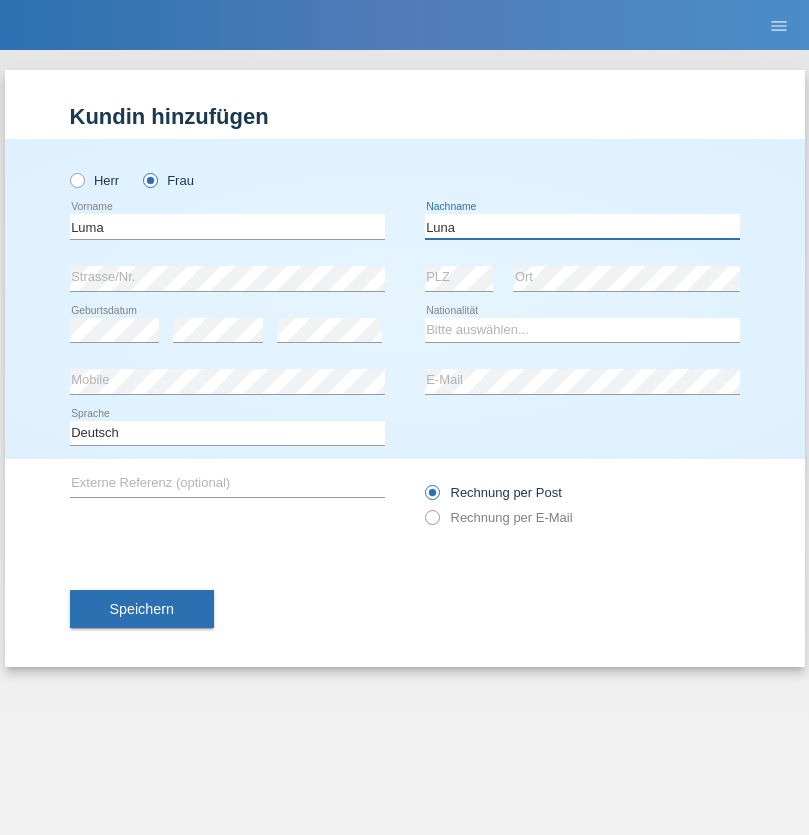 type on "Luna" 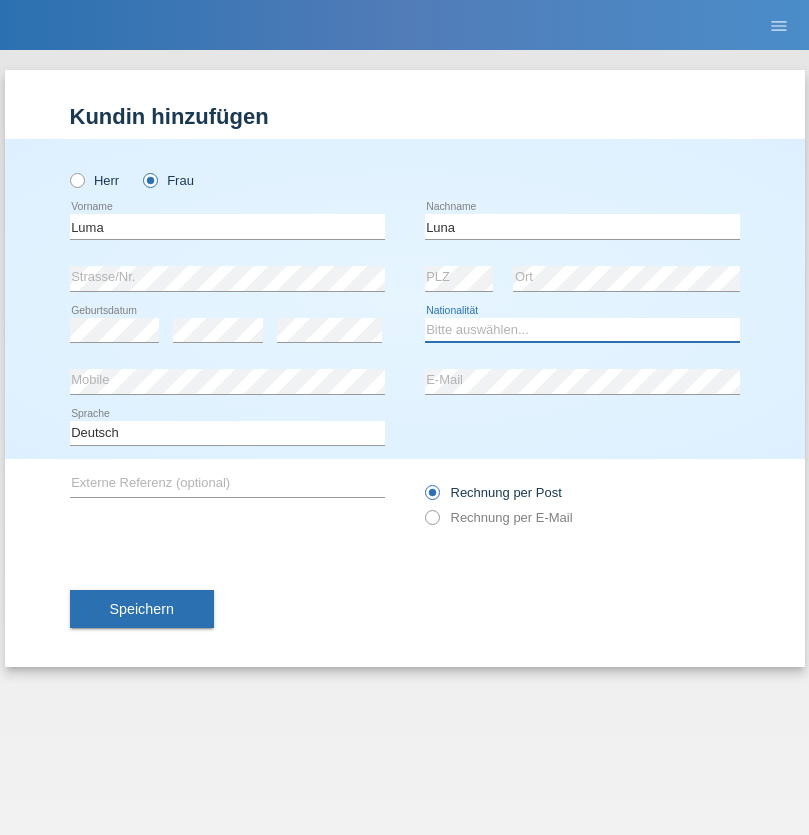 select on "CH" 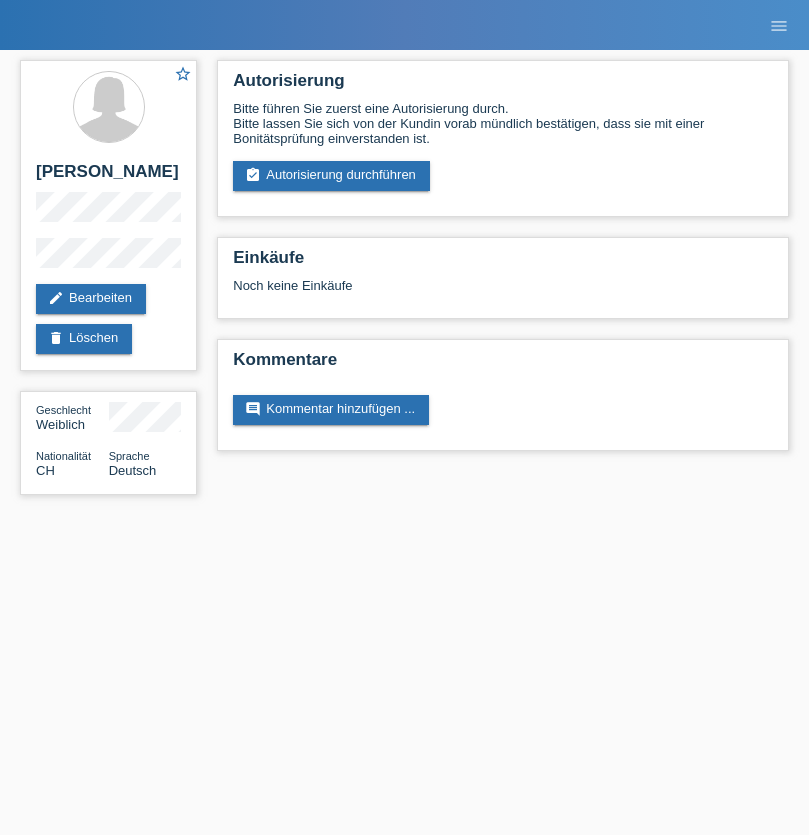 scroll, scrollTop: 0, scrollLeft: 0, axis: both 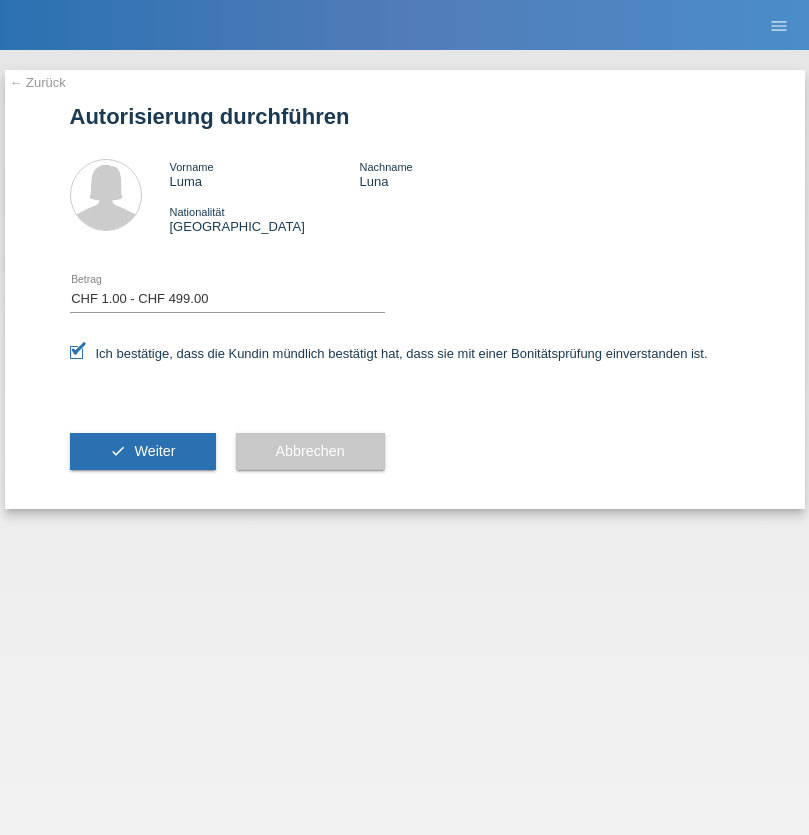select on "1" 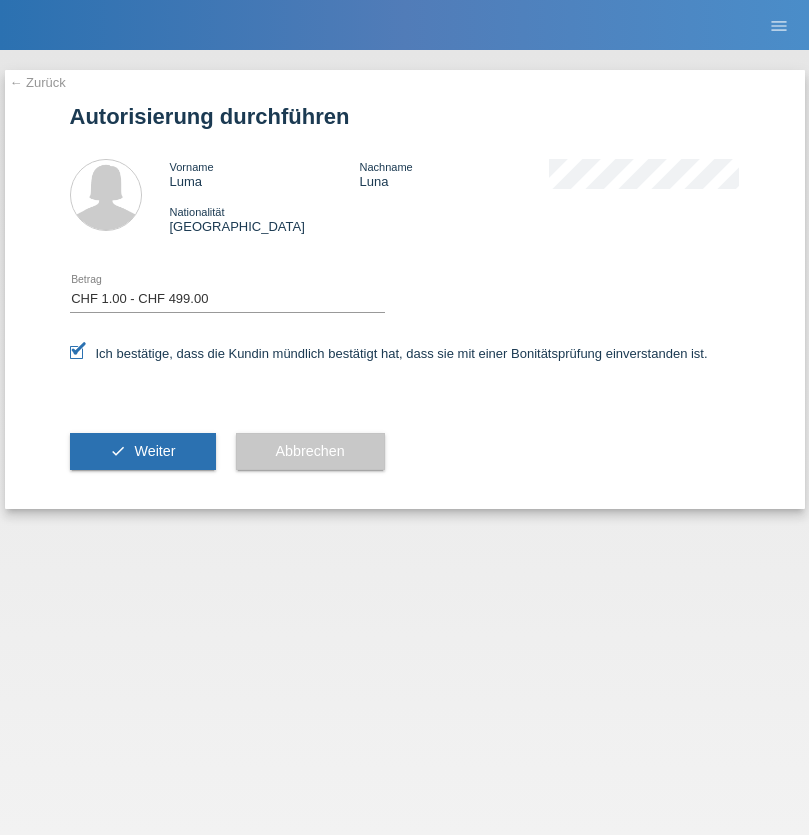 scroll, scrollTop: 0, scrollLeft: 0, axis: both 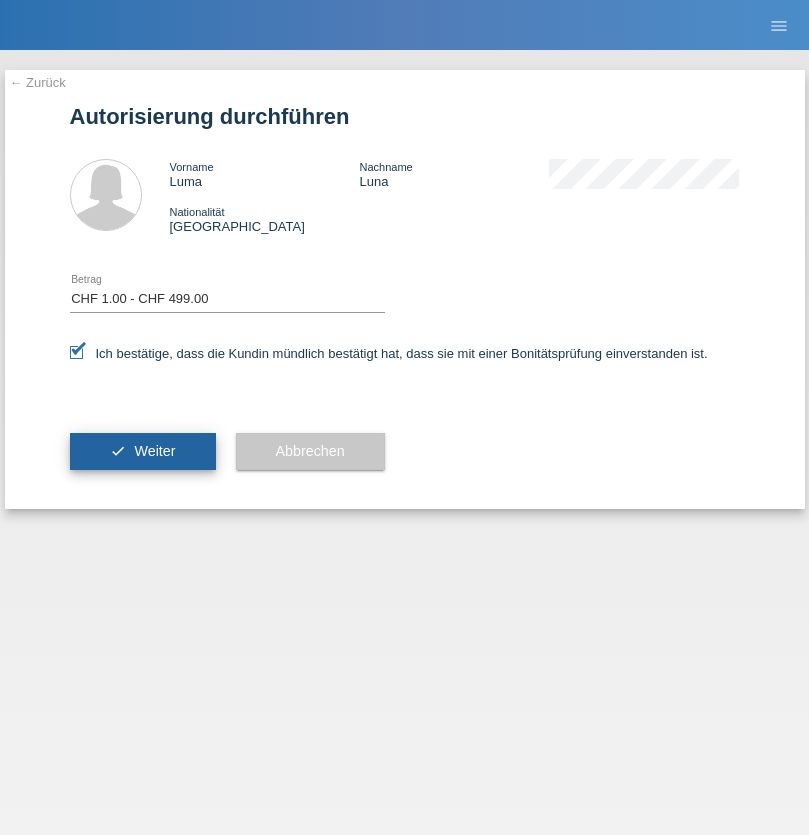 click on "Weiter" at bounding box center (154, 451) 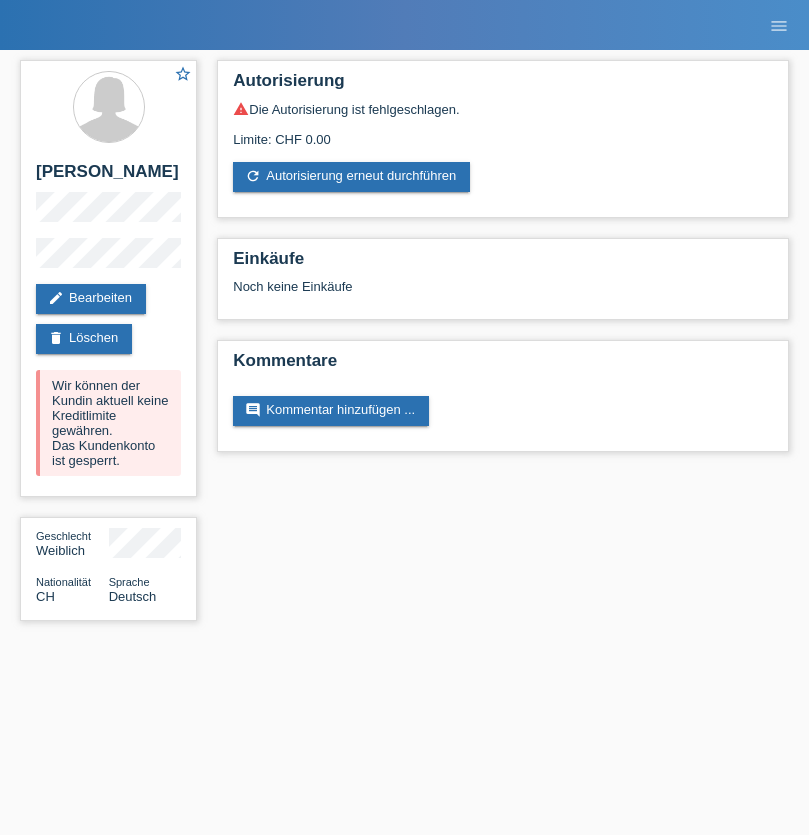scroll, scrollTop: 0, scrollLeft: 0, axis: both 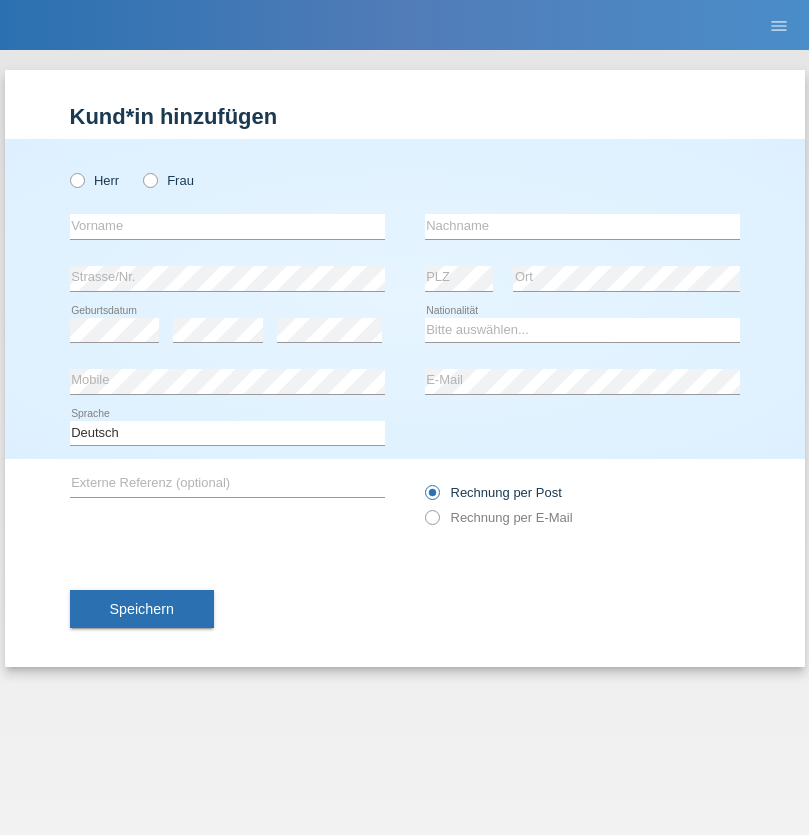 radio on "true" 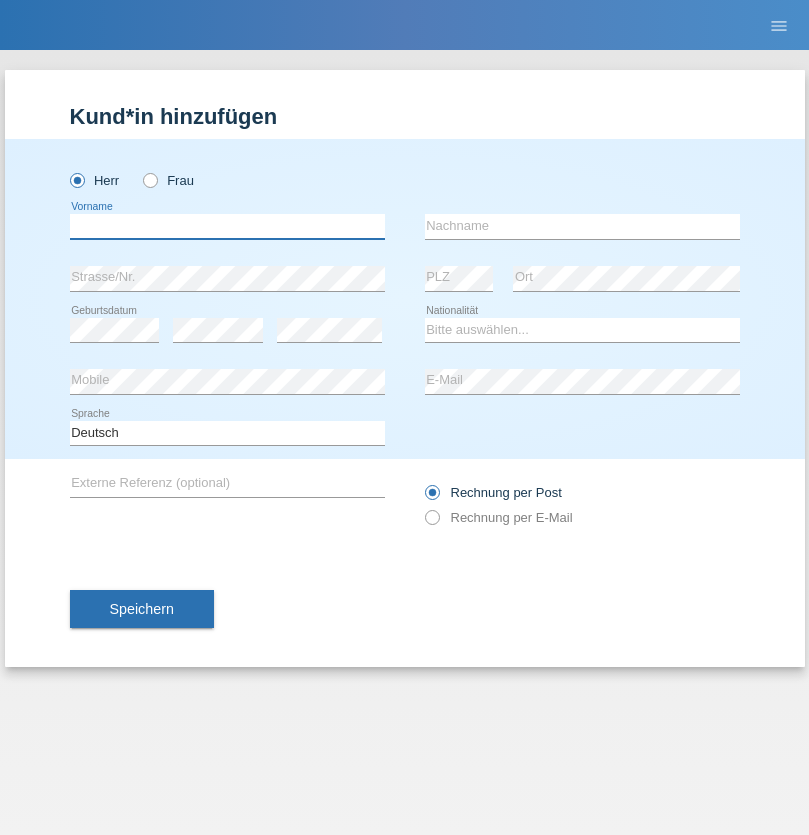 click at bounding box center [227, 226] 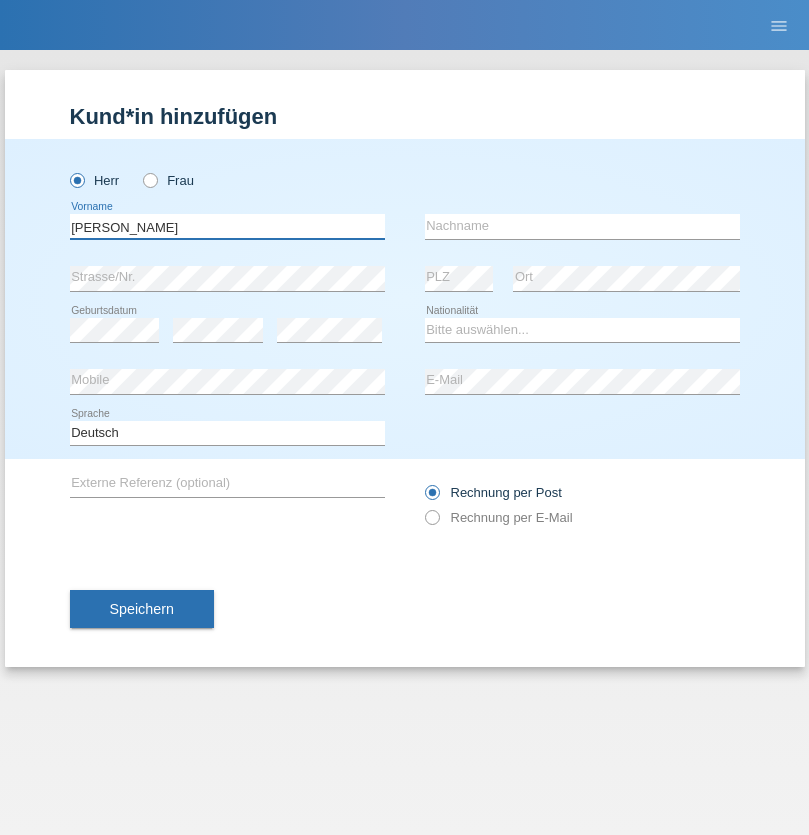 type on "Frederic" 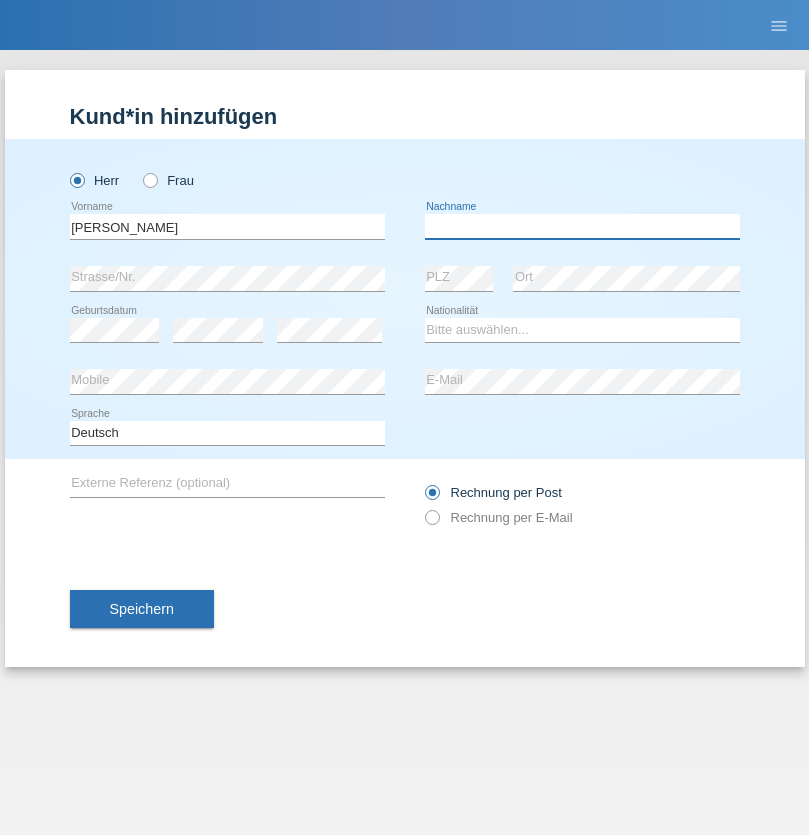click at bounding box center [582, 226] 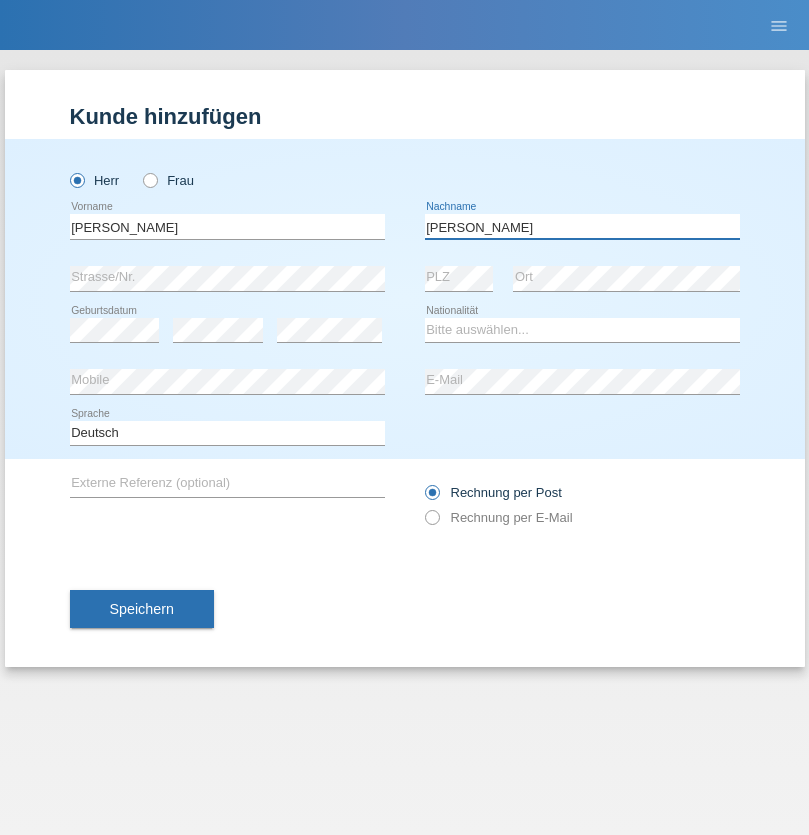 type on "[PERSON_NAME]" 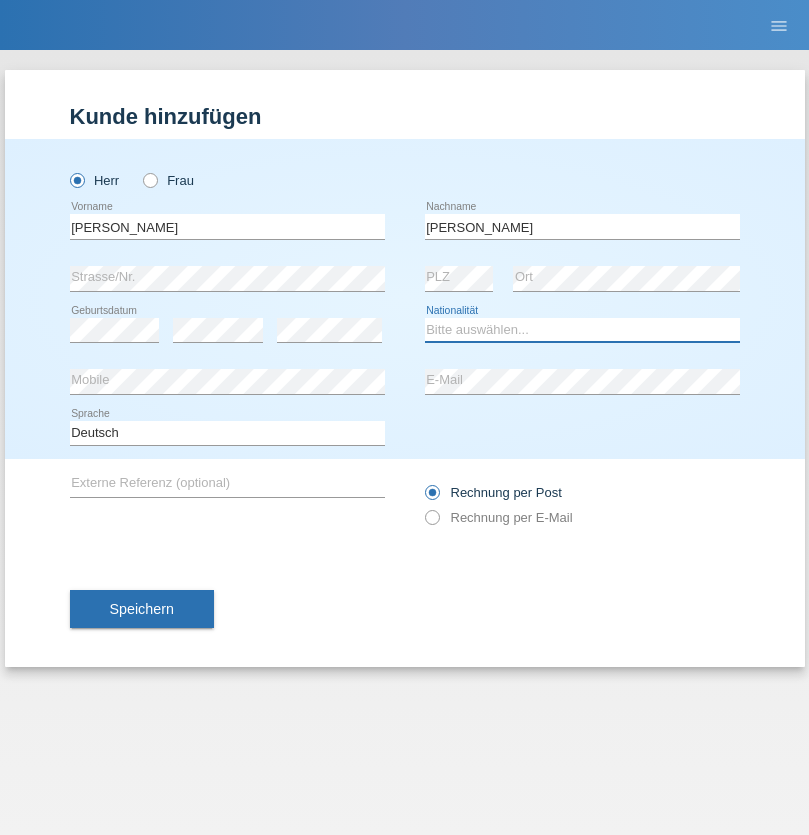 select on "CH" 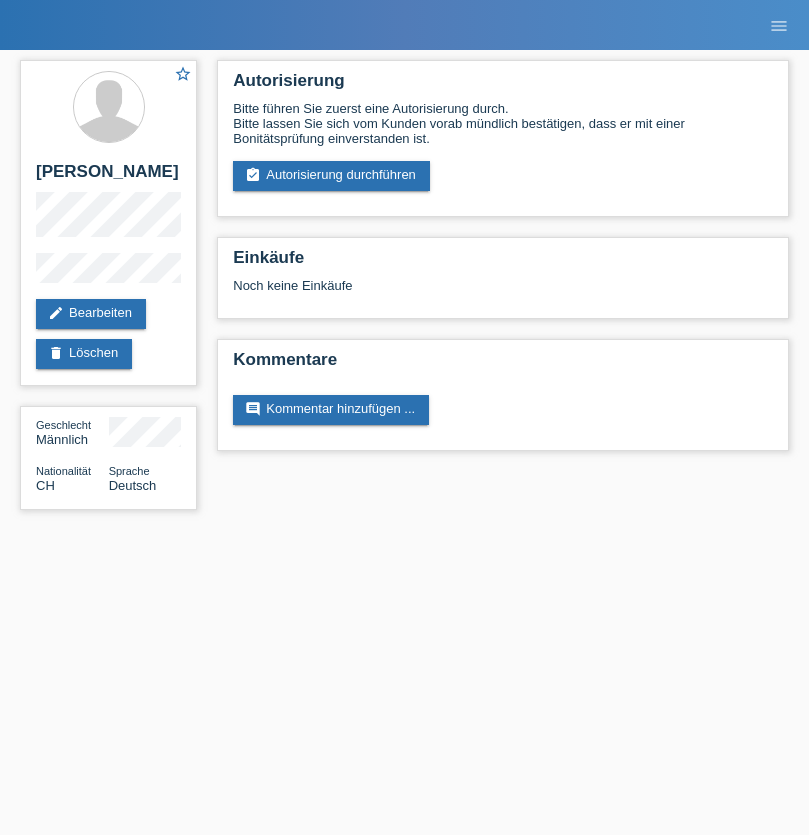 scroll, scrollTop: 0, scrollLeft: 0, axis: both 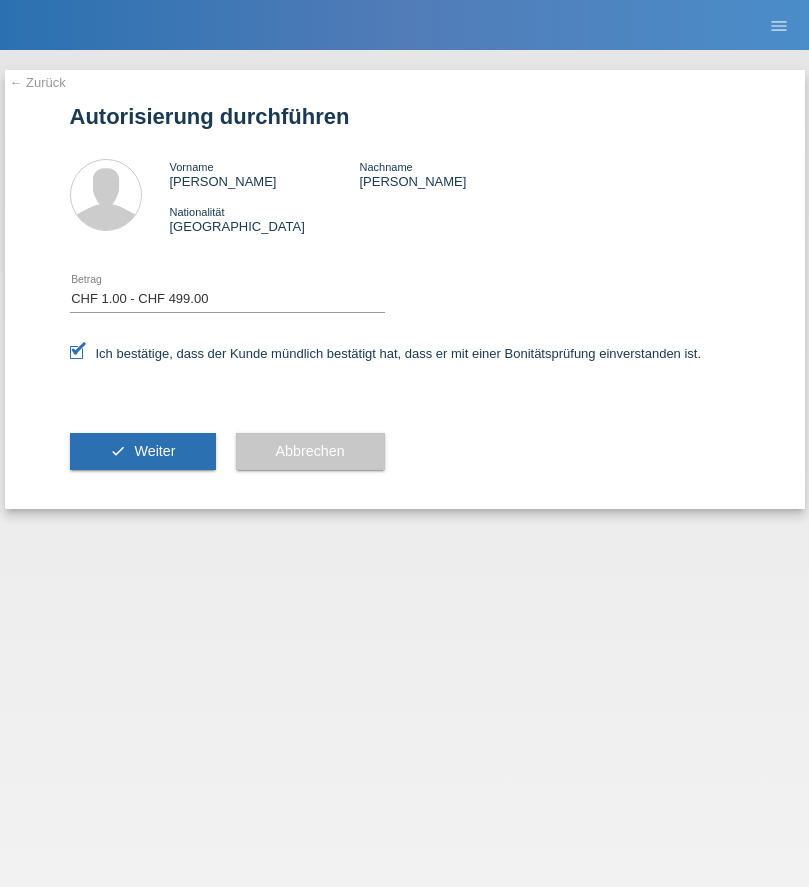 select on "1" 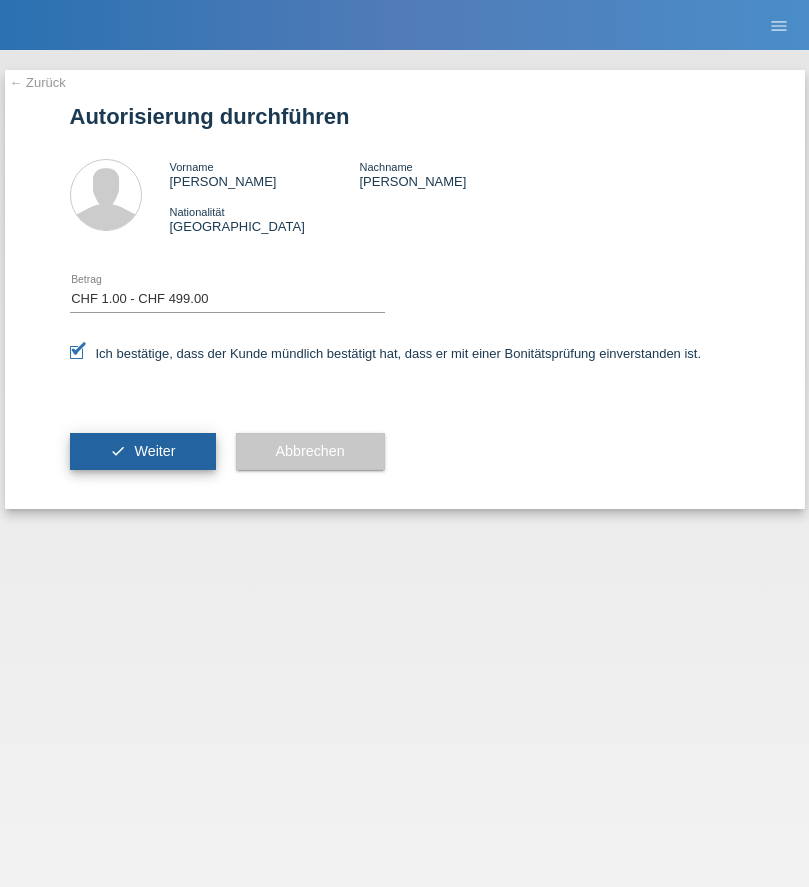 click on "Weiter" at bounding box center [154, 451] 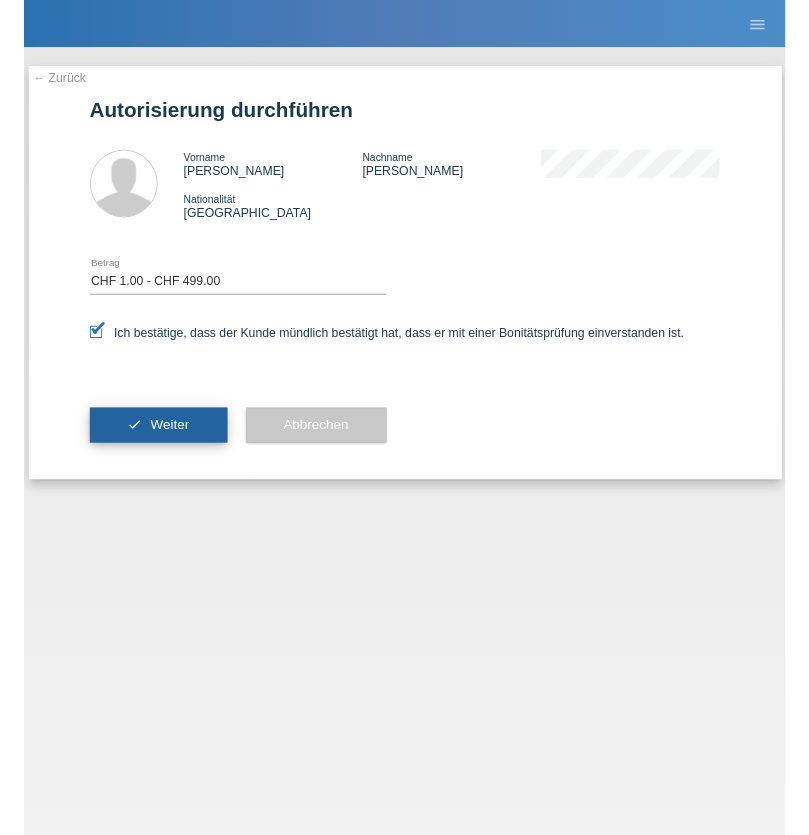 scroll, scrollTop: 0, scrollLeft: 0, axis: both 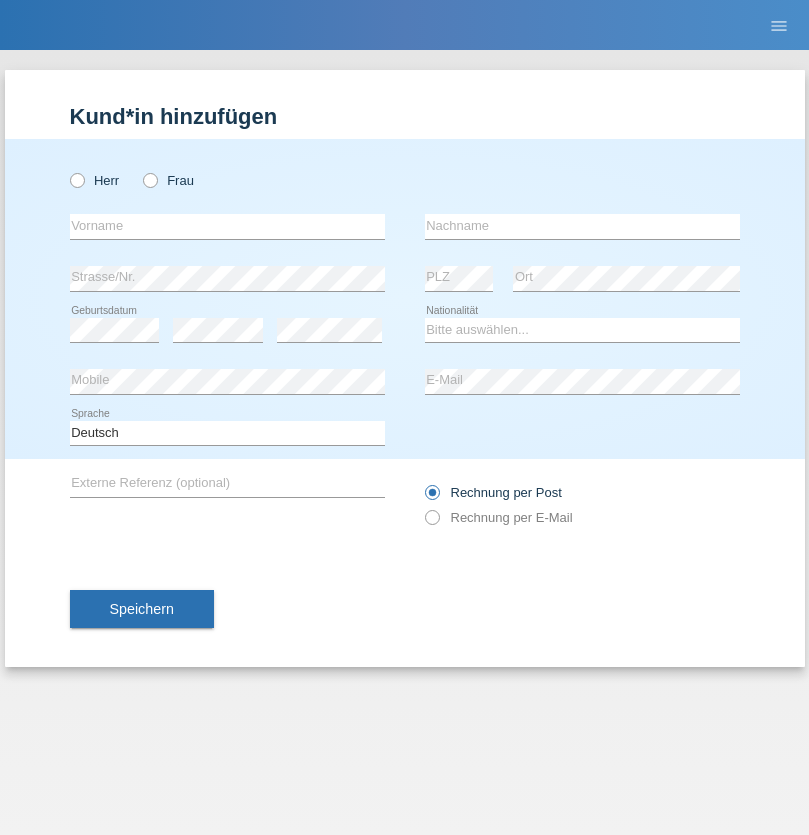 radio on "true" 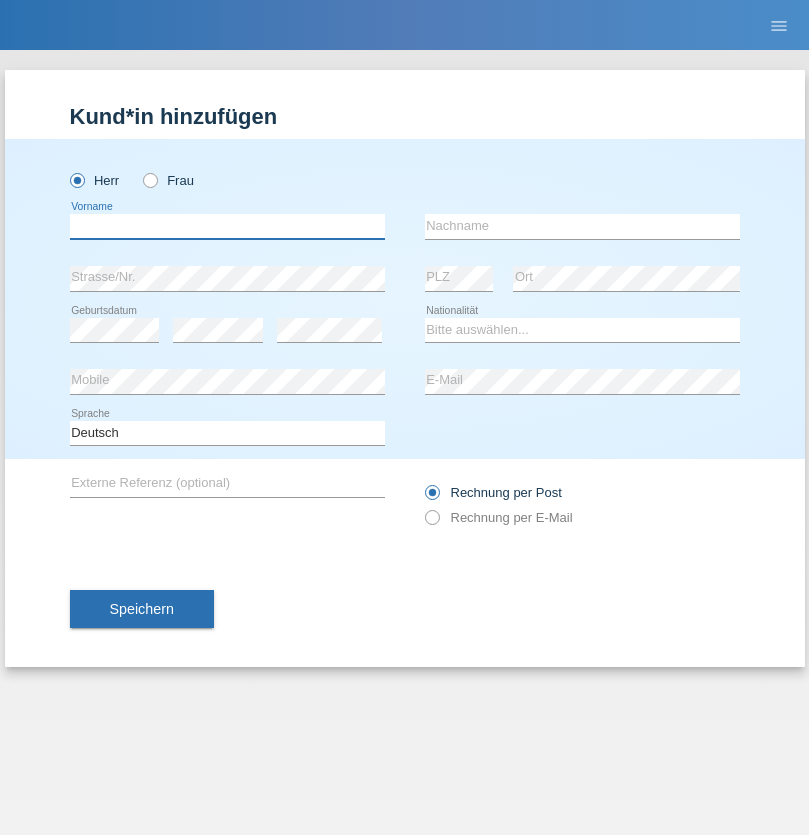 click at bounding box center (227, 226) 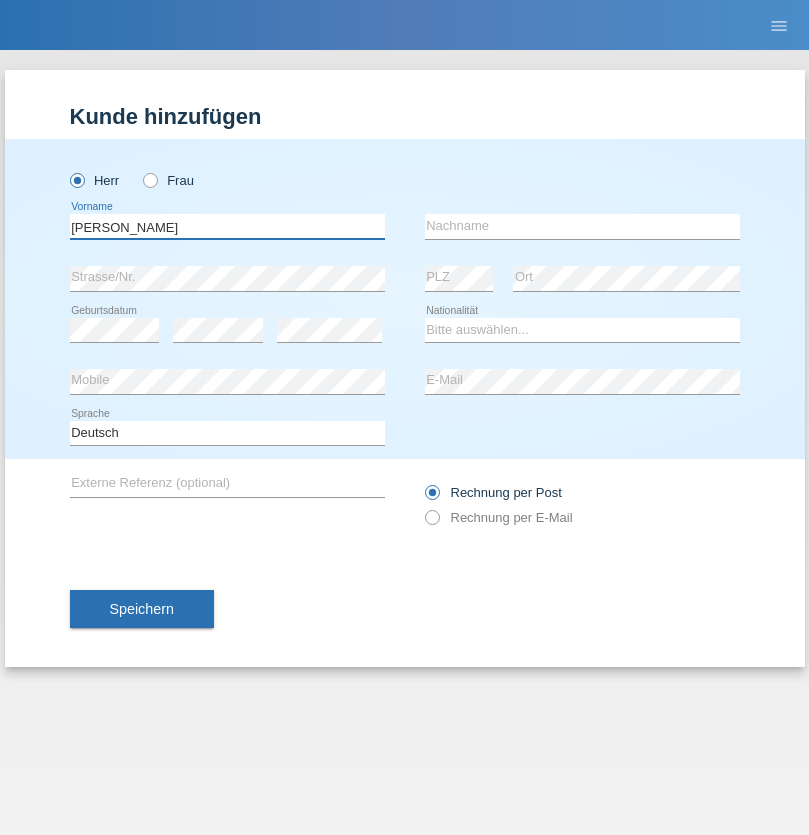 type on "Jonathan" 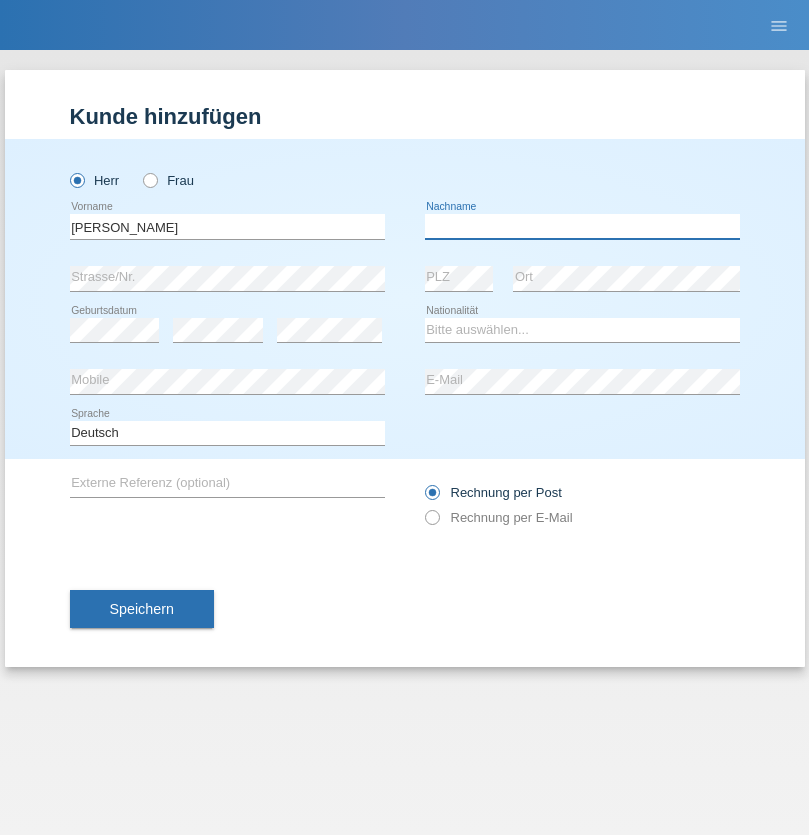click at bounding box center [582, 226] 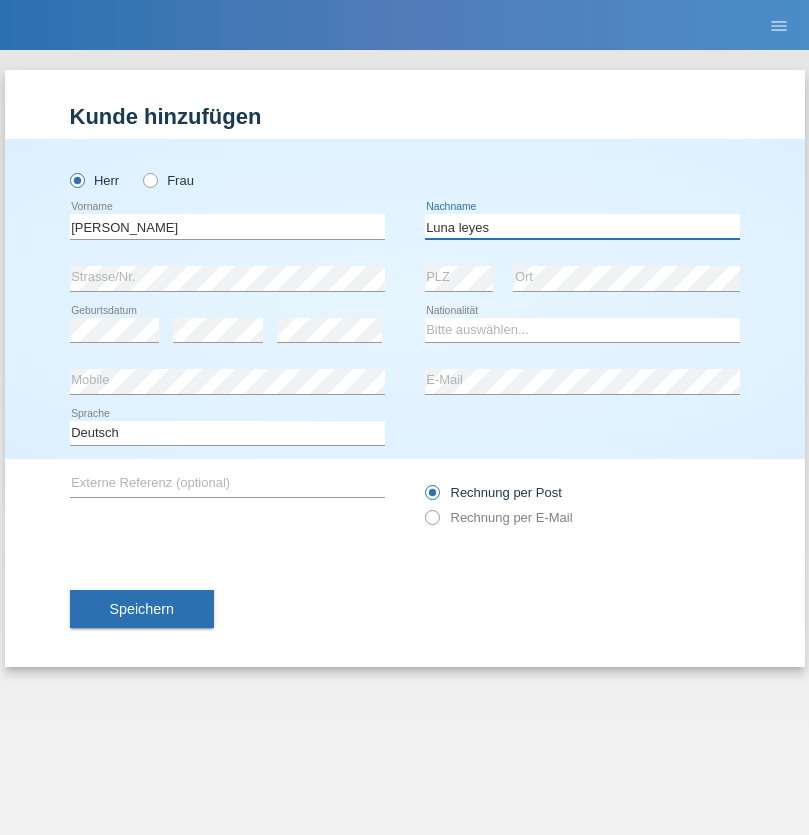 type on "Luna leyes" 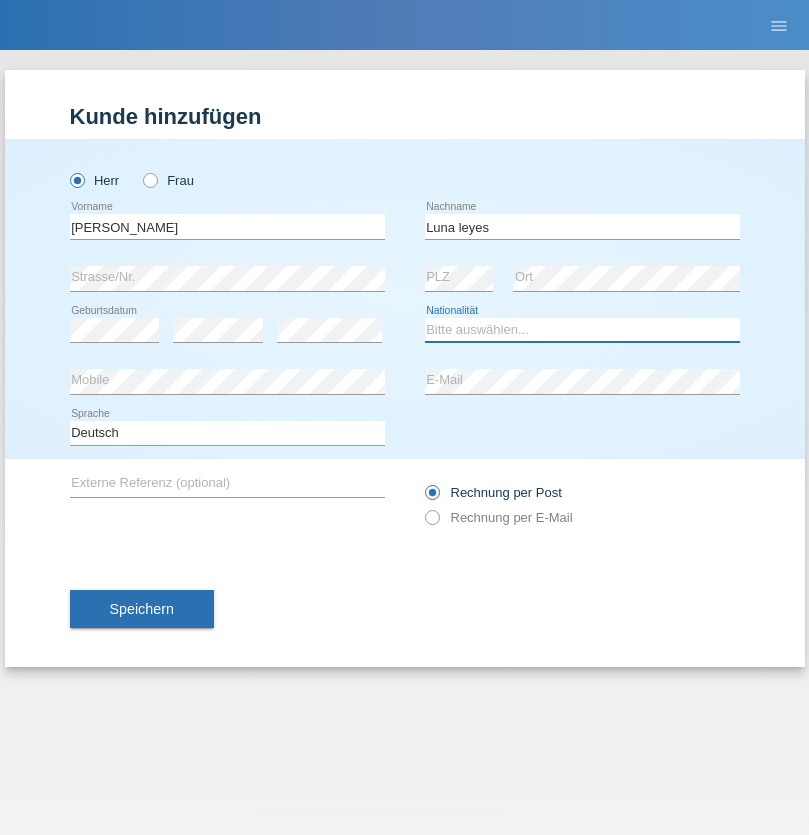 select on "CO" 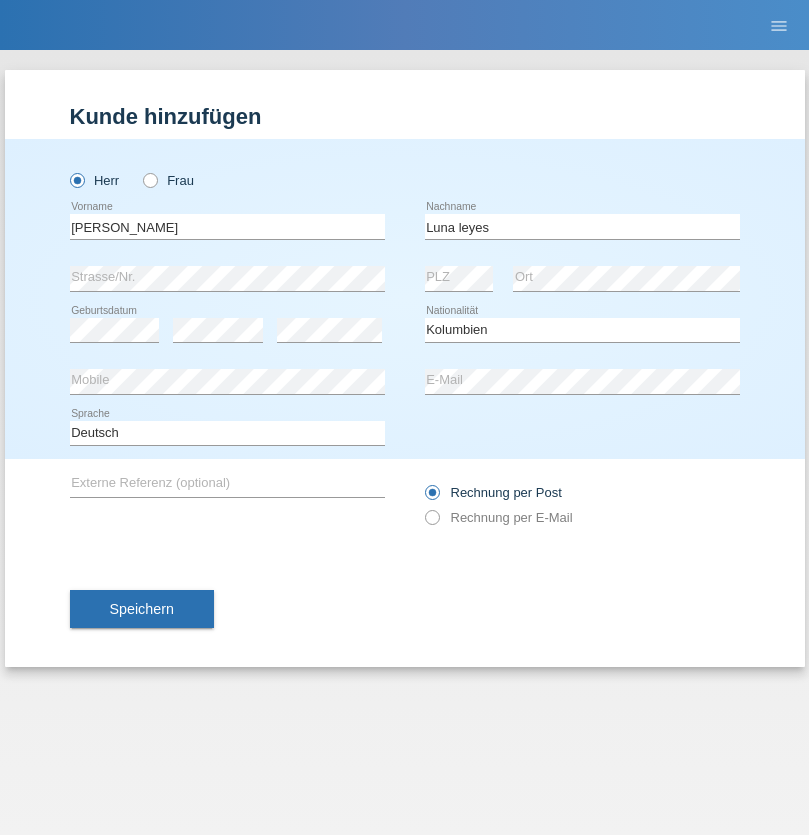 select on "C" 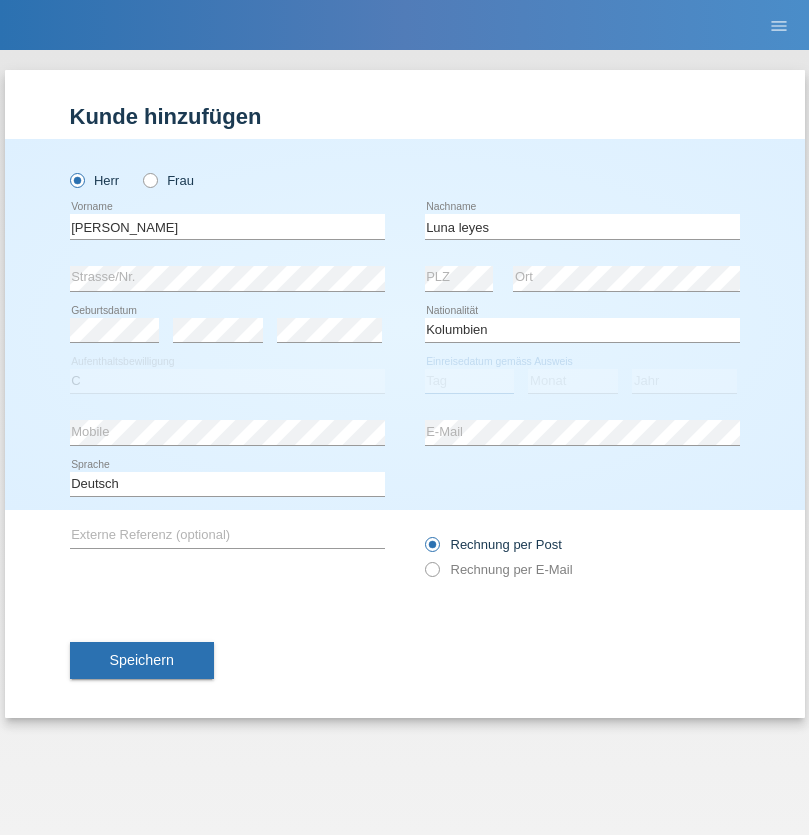 select on "27" 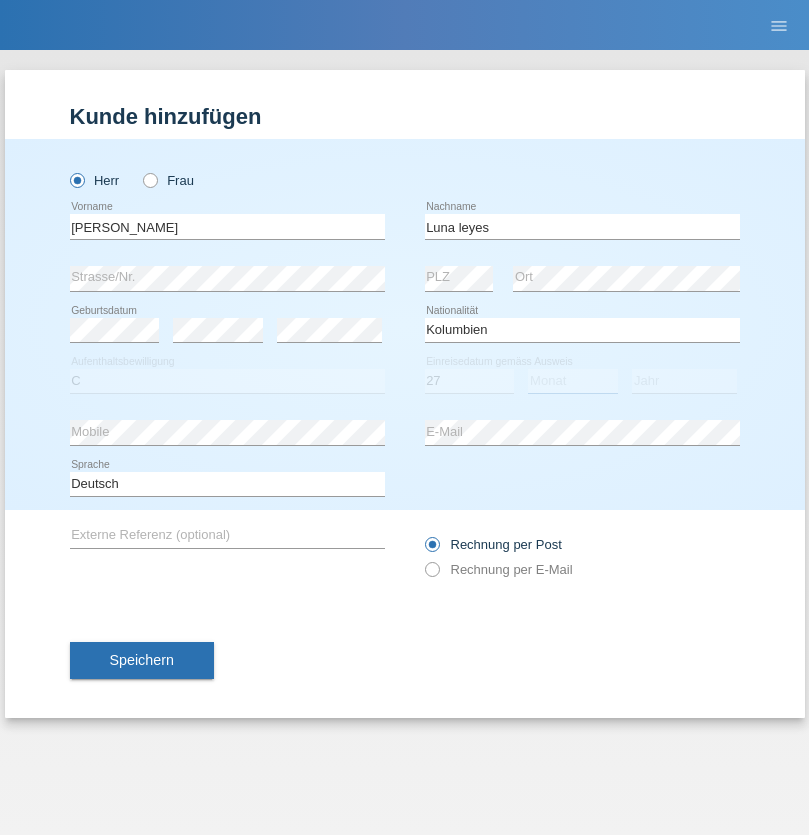 select on "08" 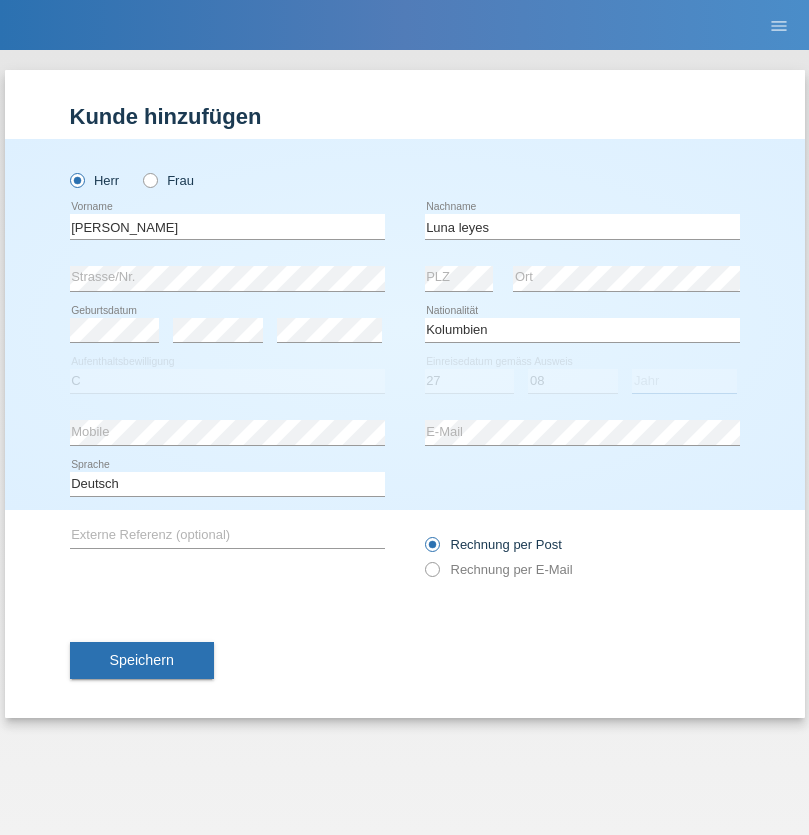 select on "2020" 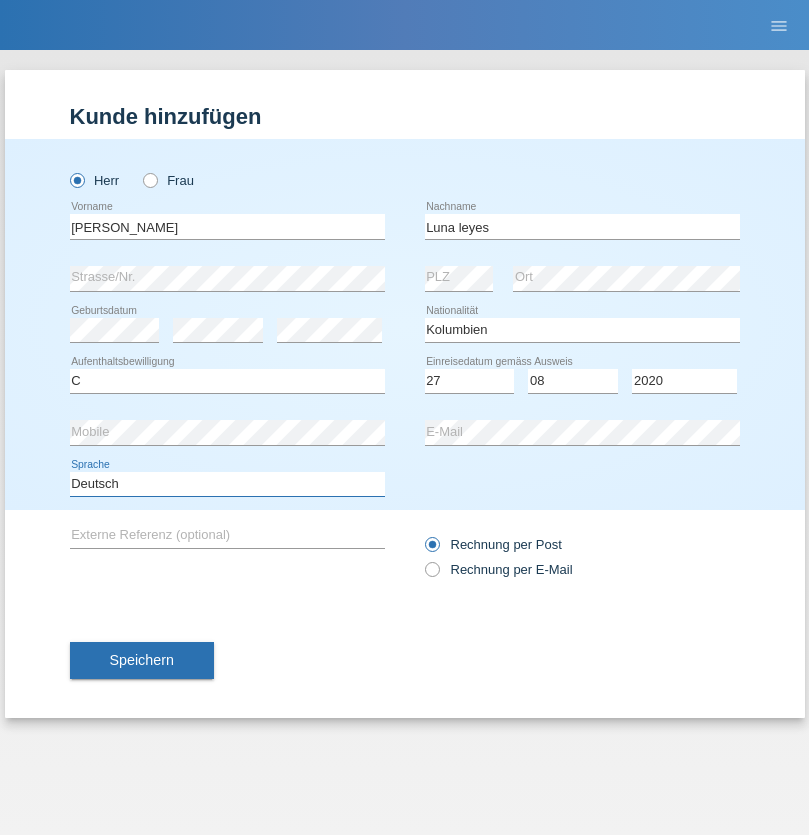 select on "en" 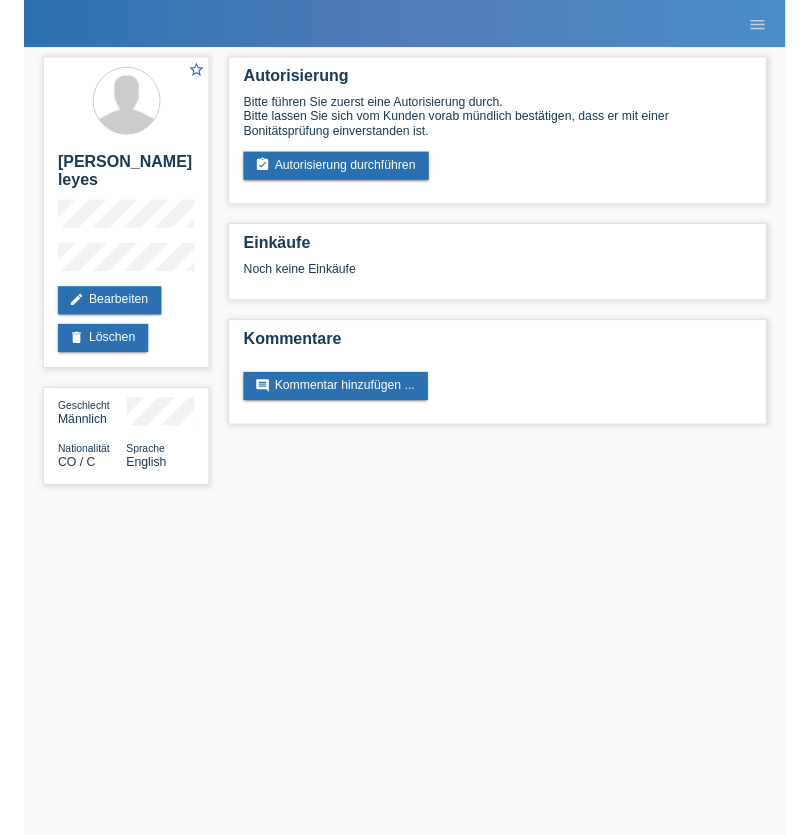 scroll, scrollTop: 0, scrollLeft: 0, axis: both 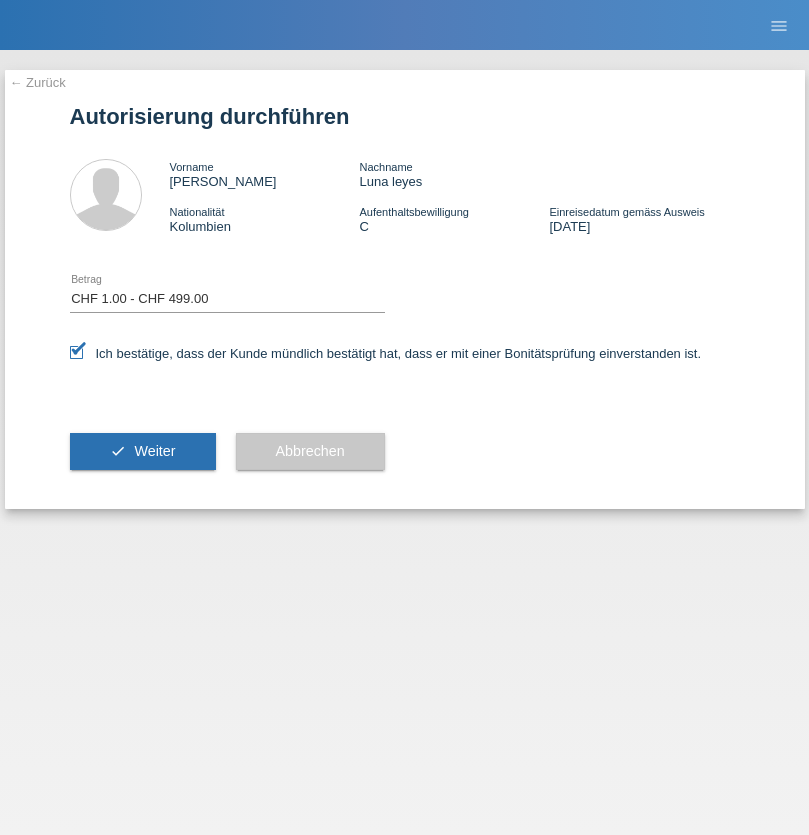 select on "1" 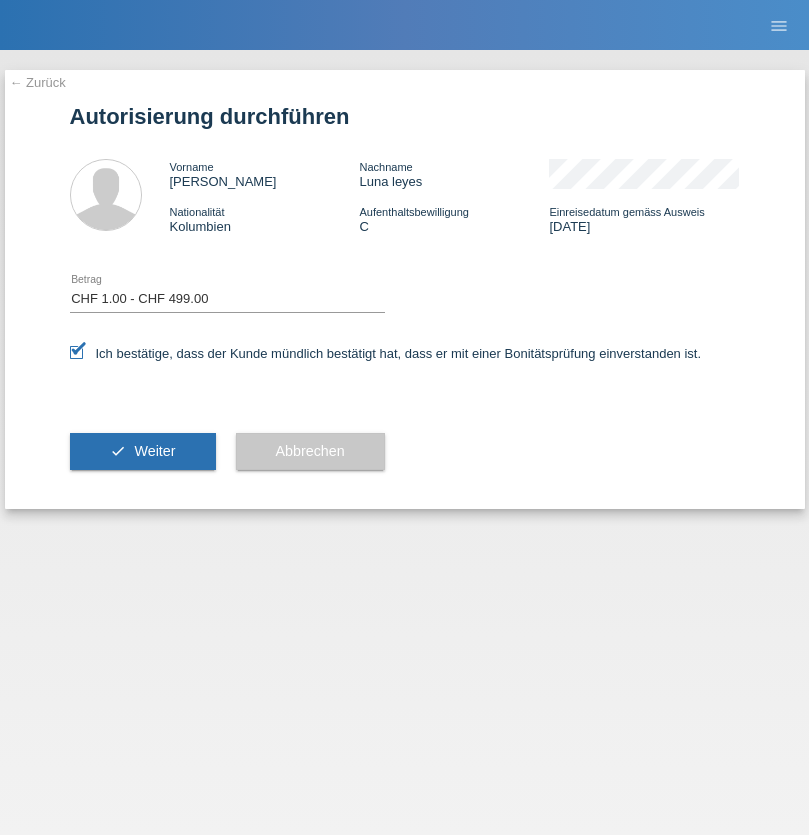 scroll, scrollTop: 0, scrollLeft: 0, axis: both 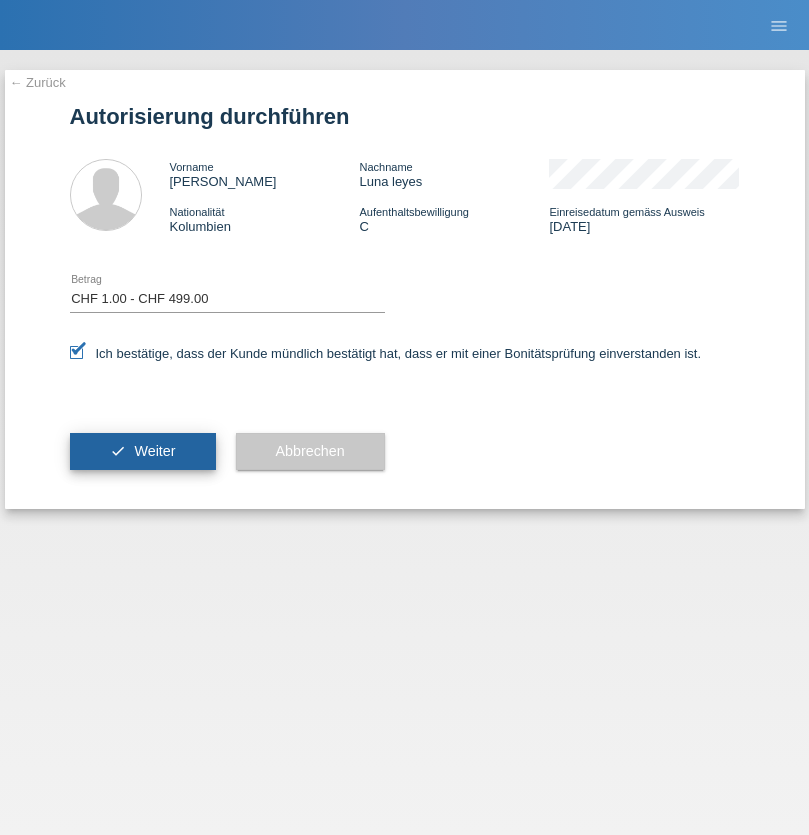 click on "Weiter" at bounding box center [154, 451] 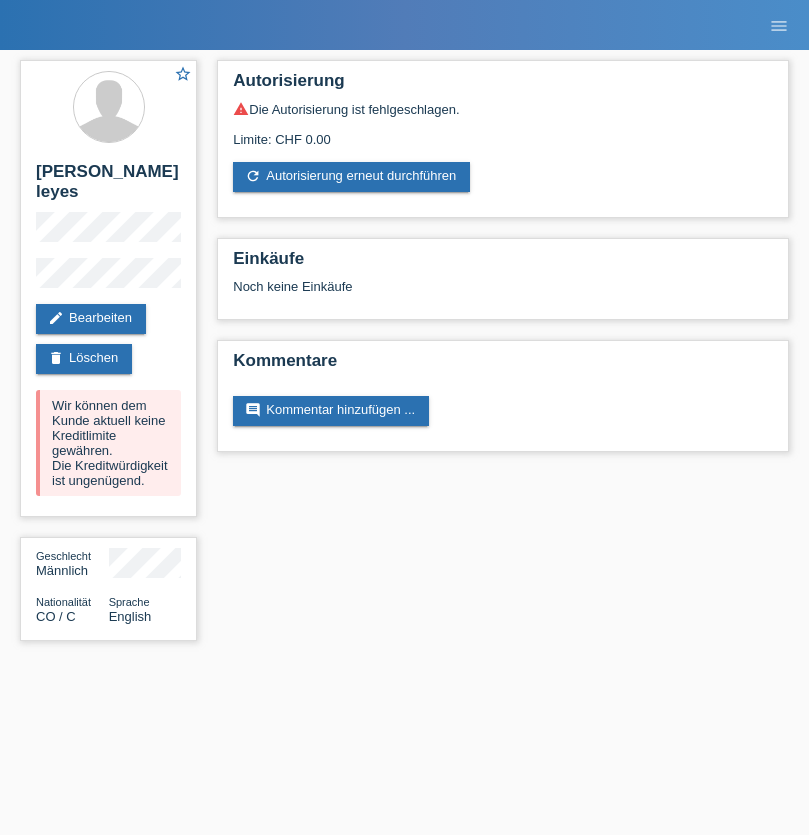 scroll, scrollTop: 0, scrollLeft: 0, axis: both 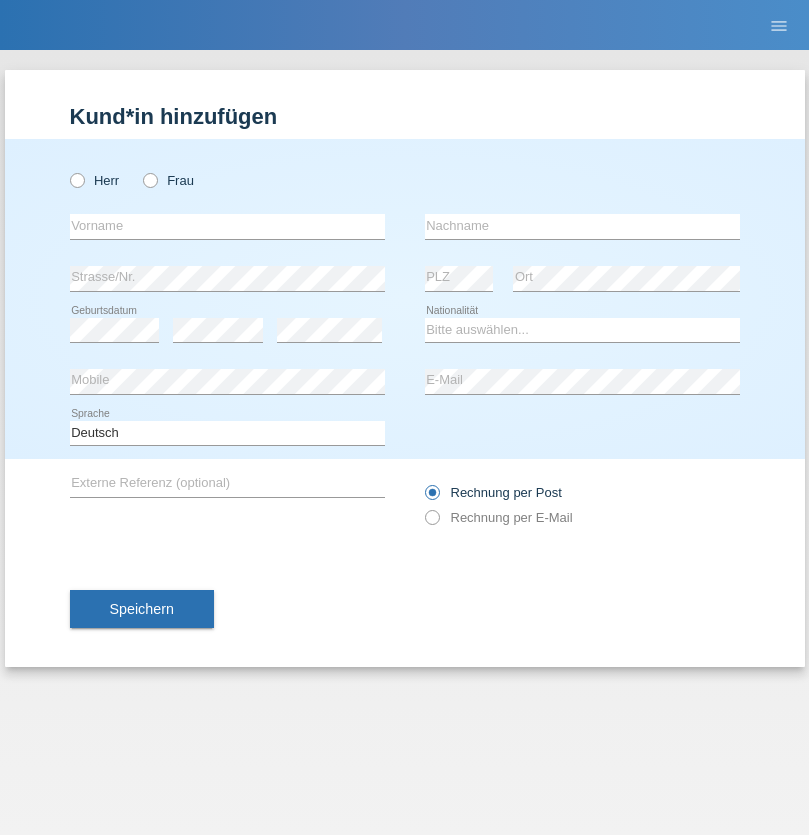 radio on "true" 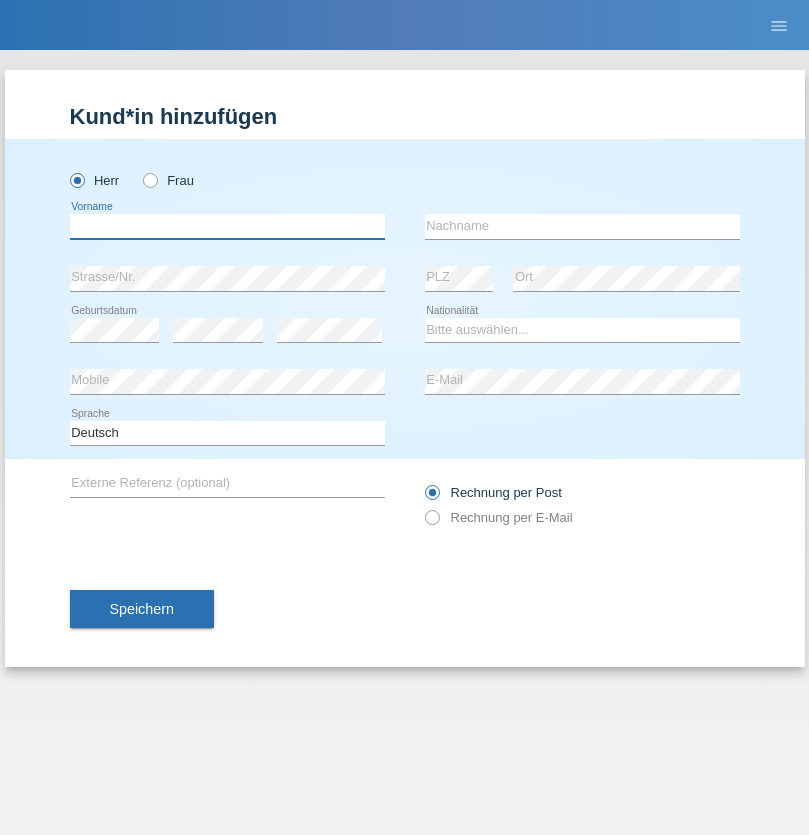 click at bounding box center (227, 226) 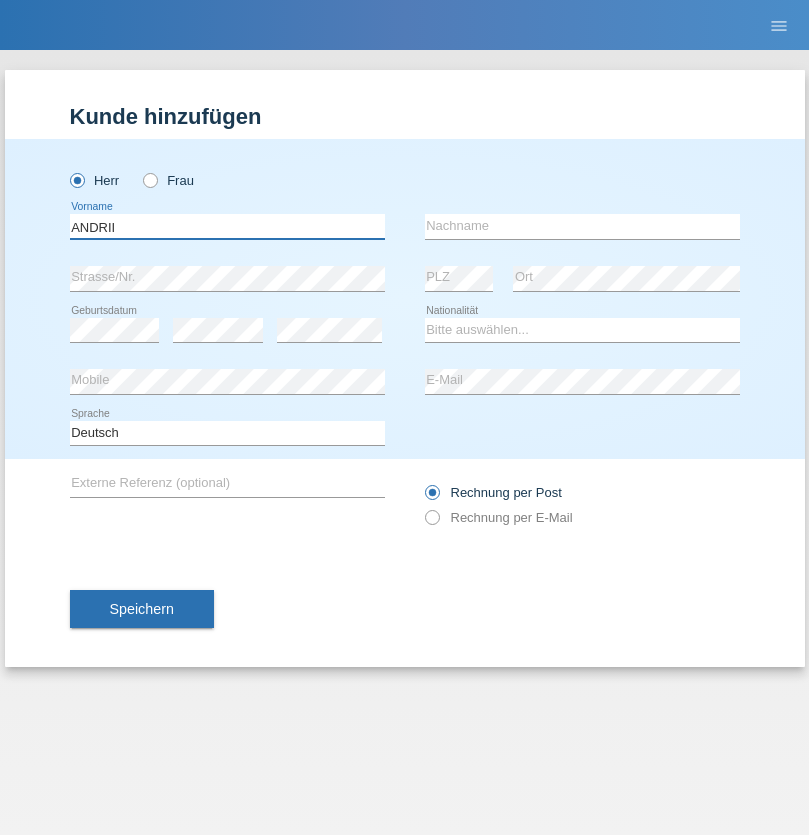 type on "ANDRII" 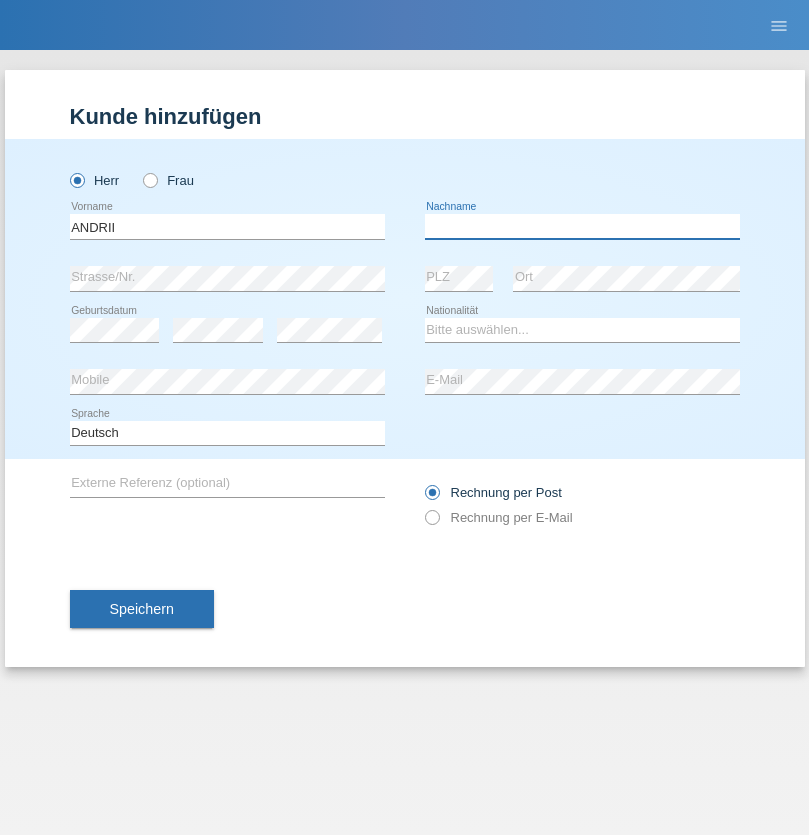 click at bounding box center (582, 226) 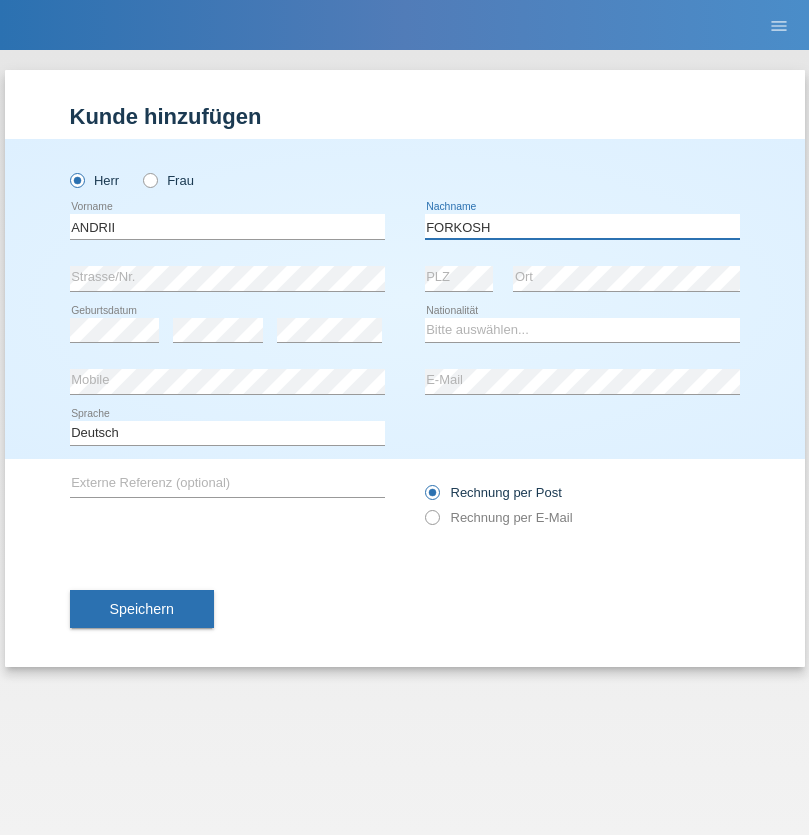 type on "FORKOSH" 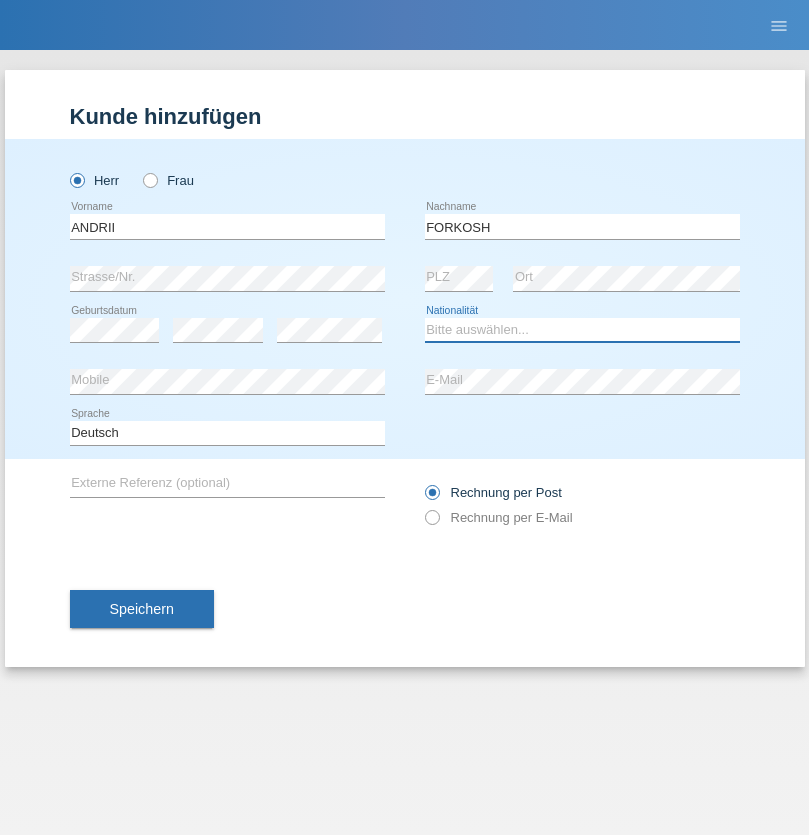 select on "UA" 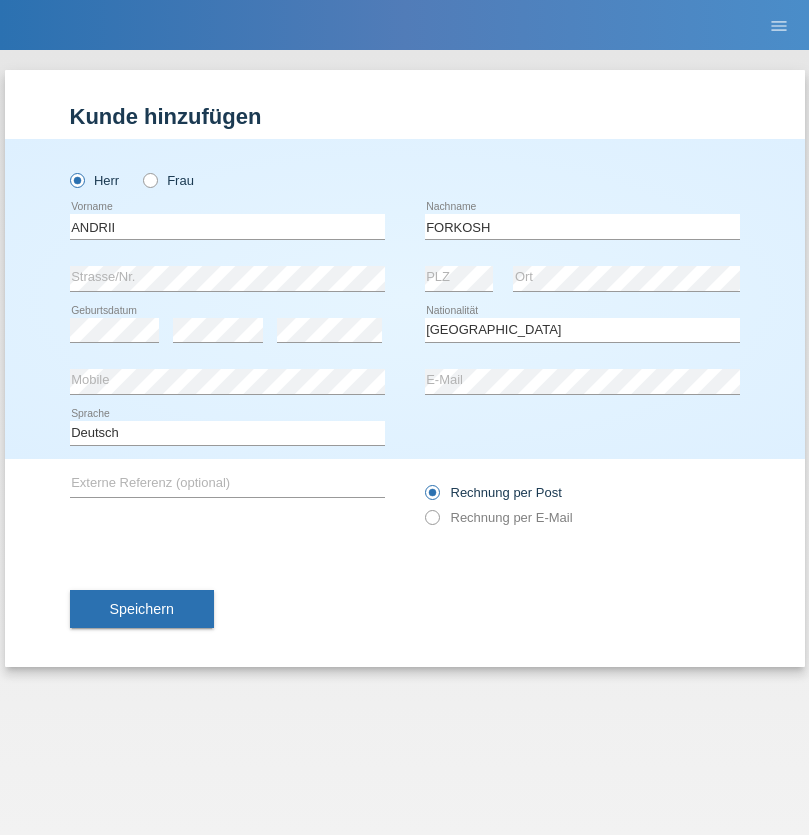 select on "C" 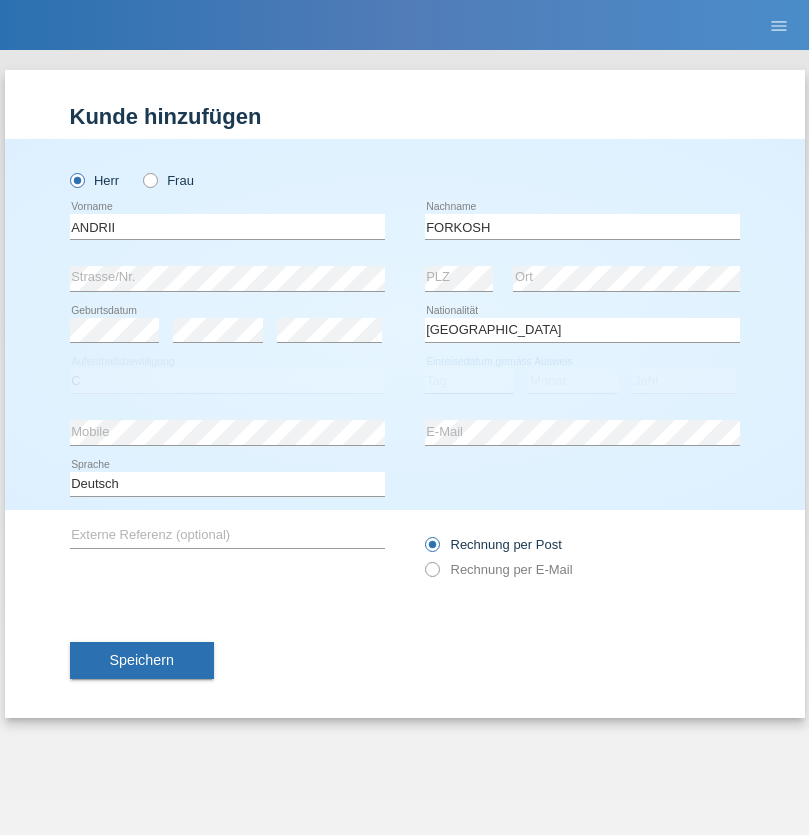select on "01" 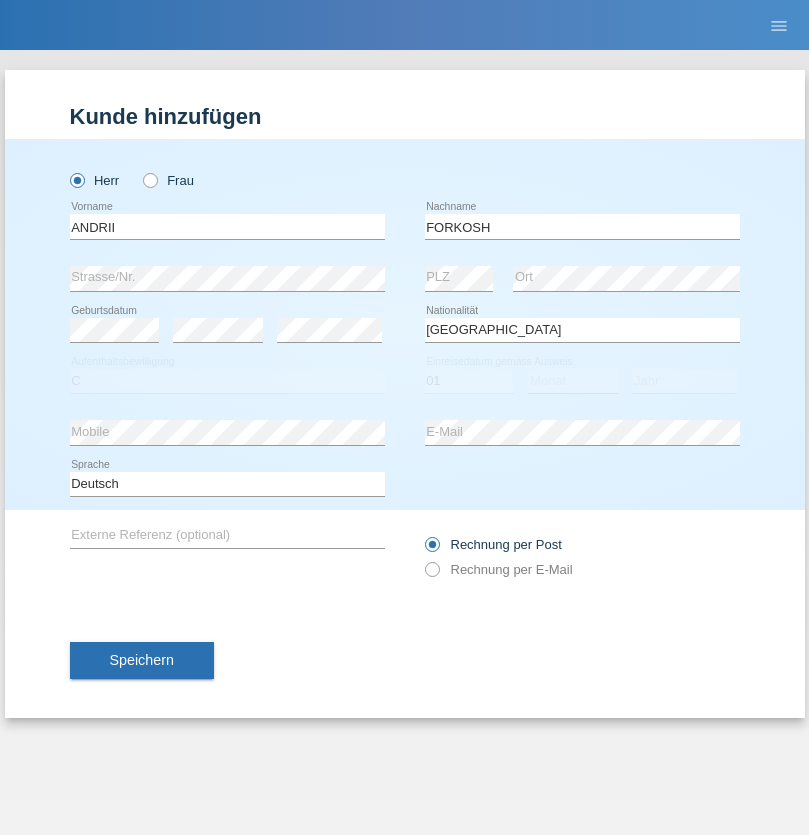 select on "06" 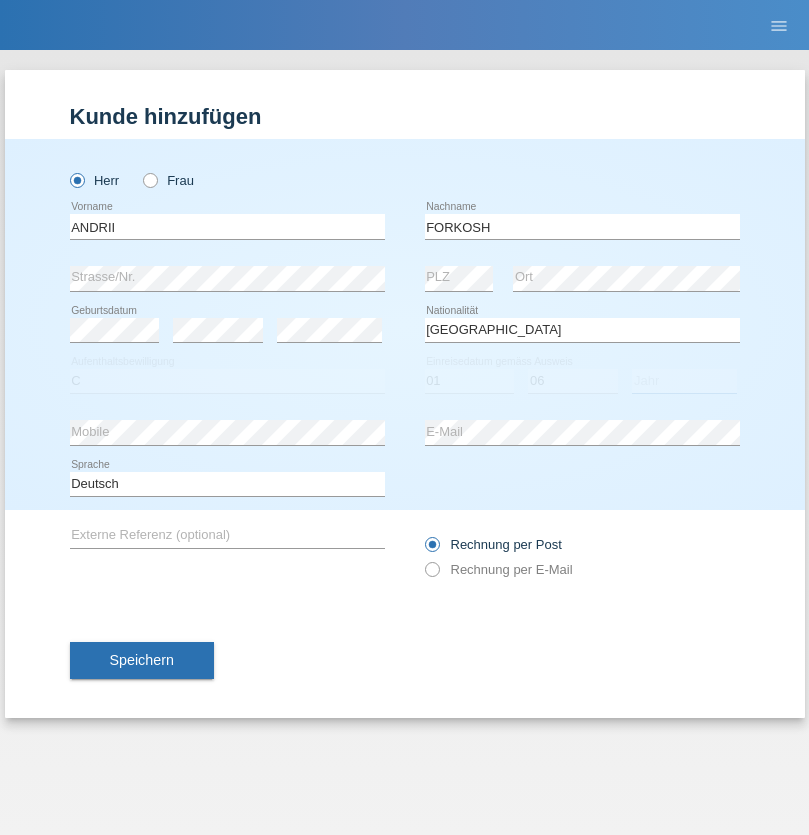 select on "2021" 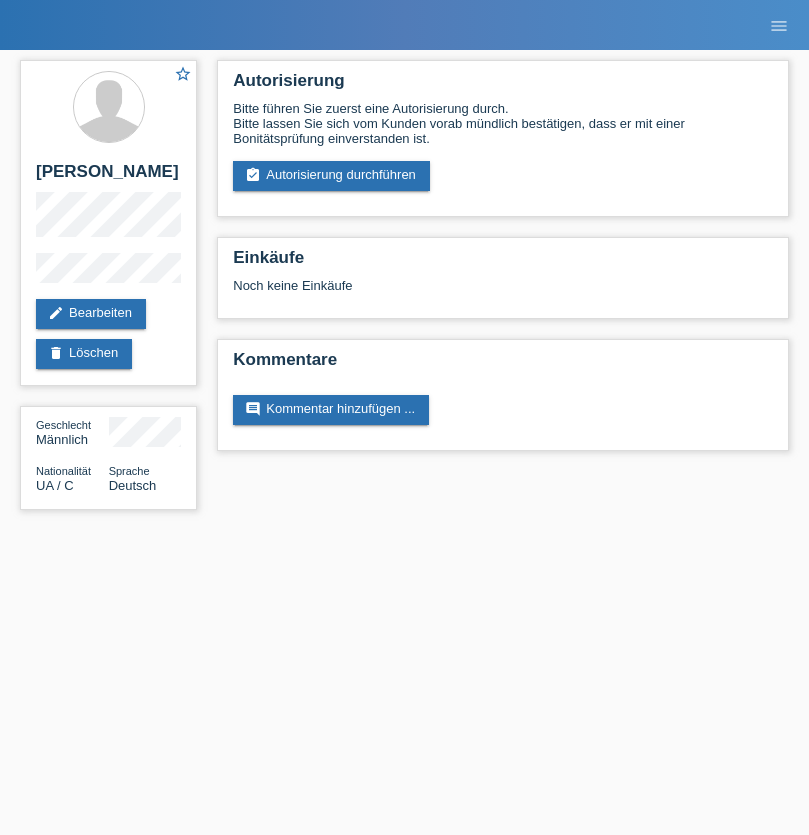 scroll, scrollTop: 0, scrollLeft: 0, axis: both 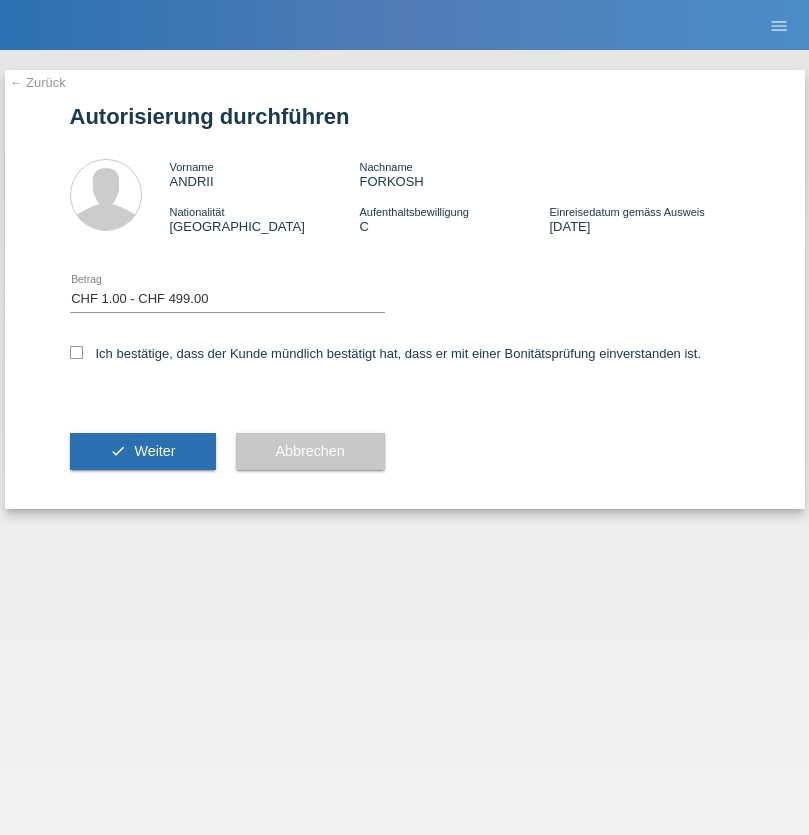 select on "1" 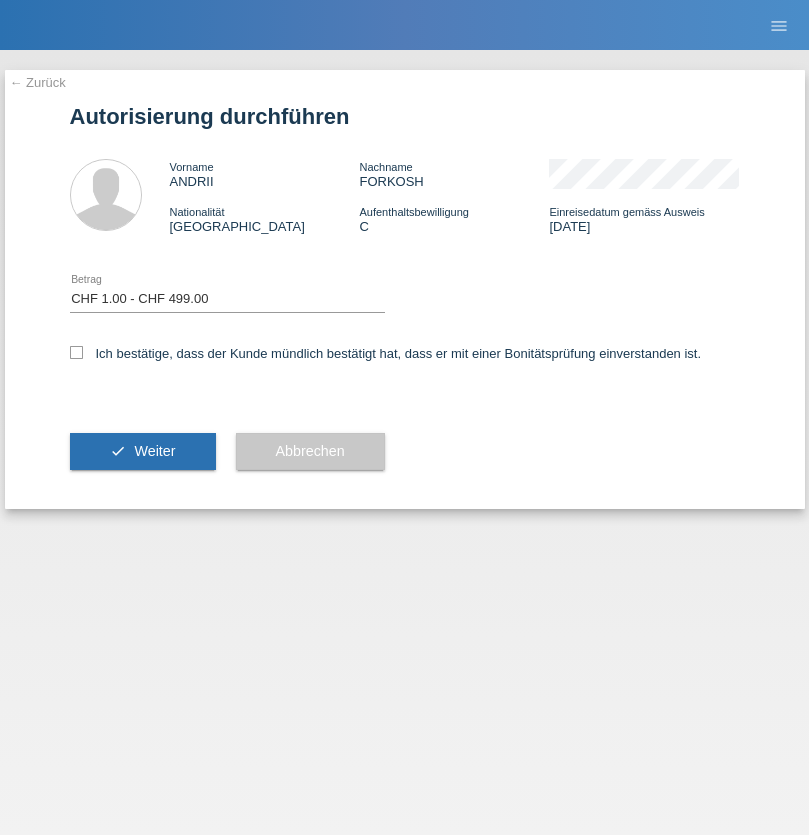 checkbox on "true" 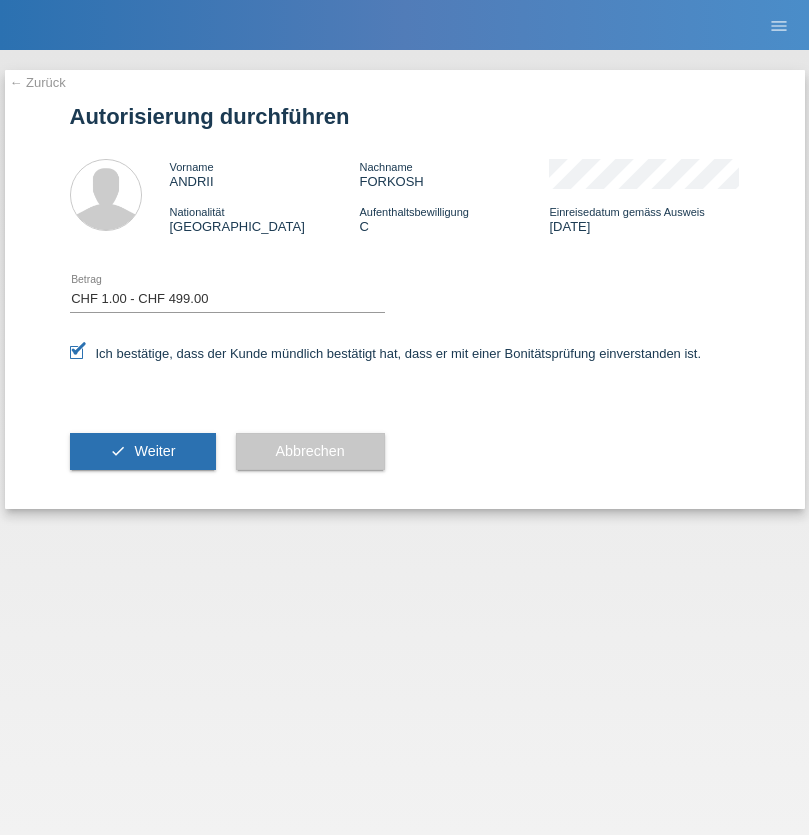scroll, scrollTop: 0, scrollLeft: 0, axis: both 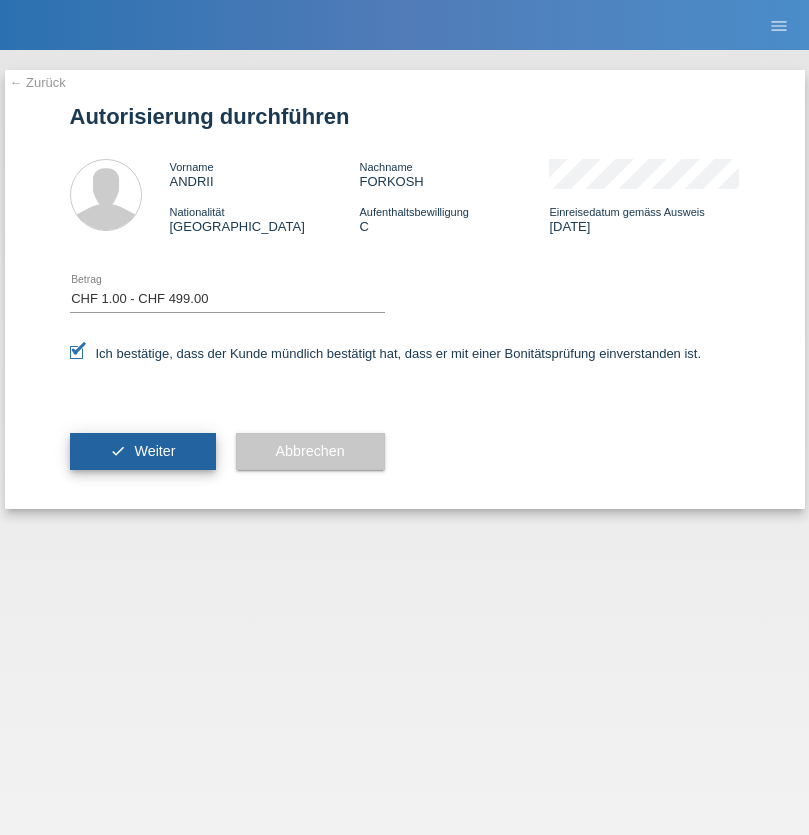 click on "Weiter" at bounding box center [154, 451] 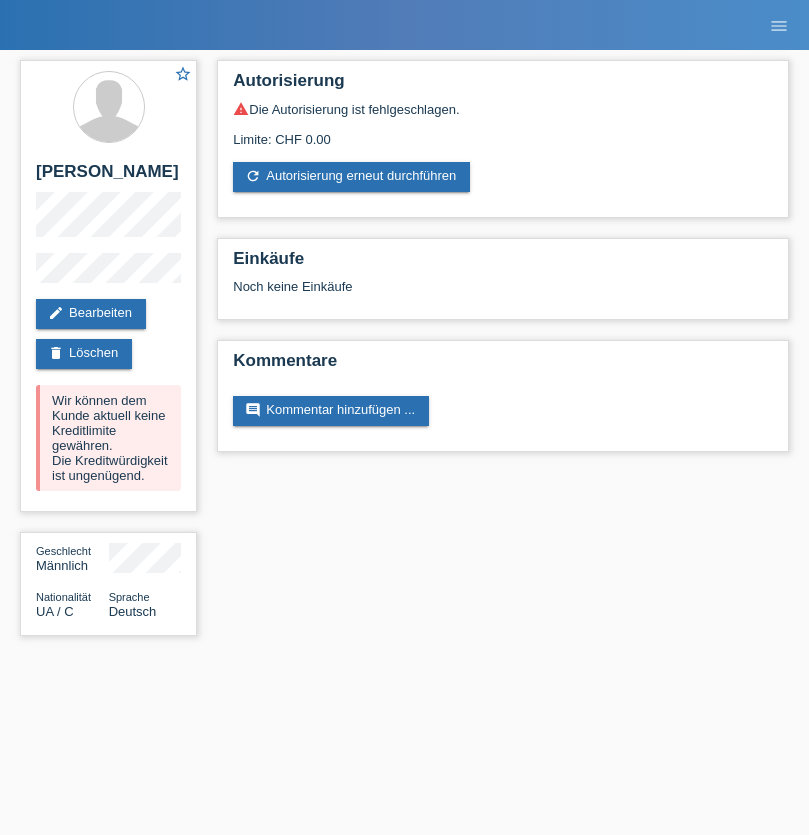 scroll, scrollTop: 0, scrollLeft: 0, axis: both 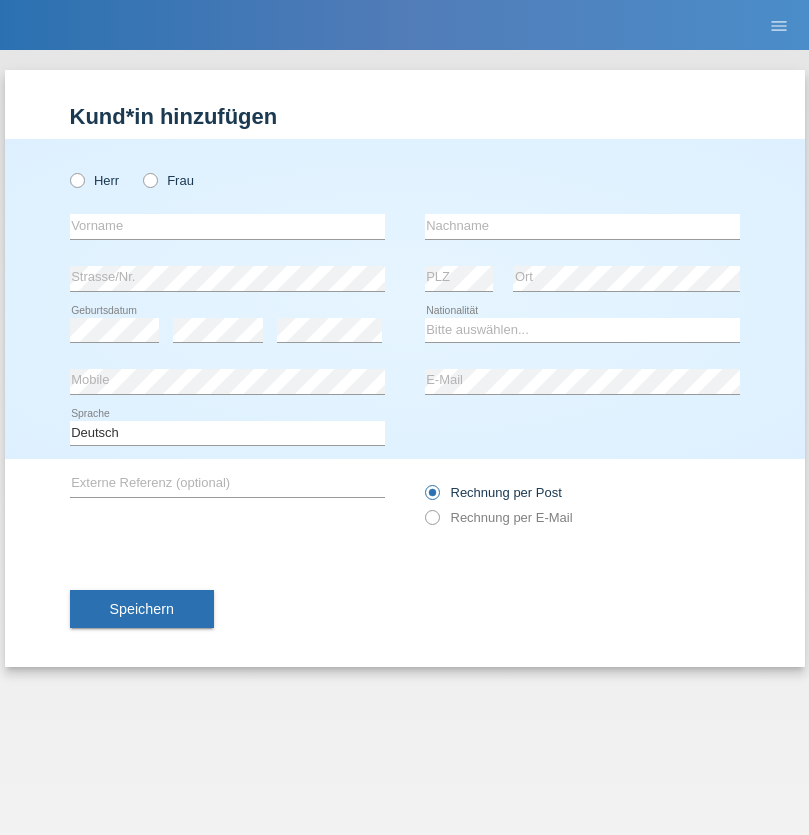 radio on "true" 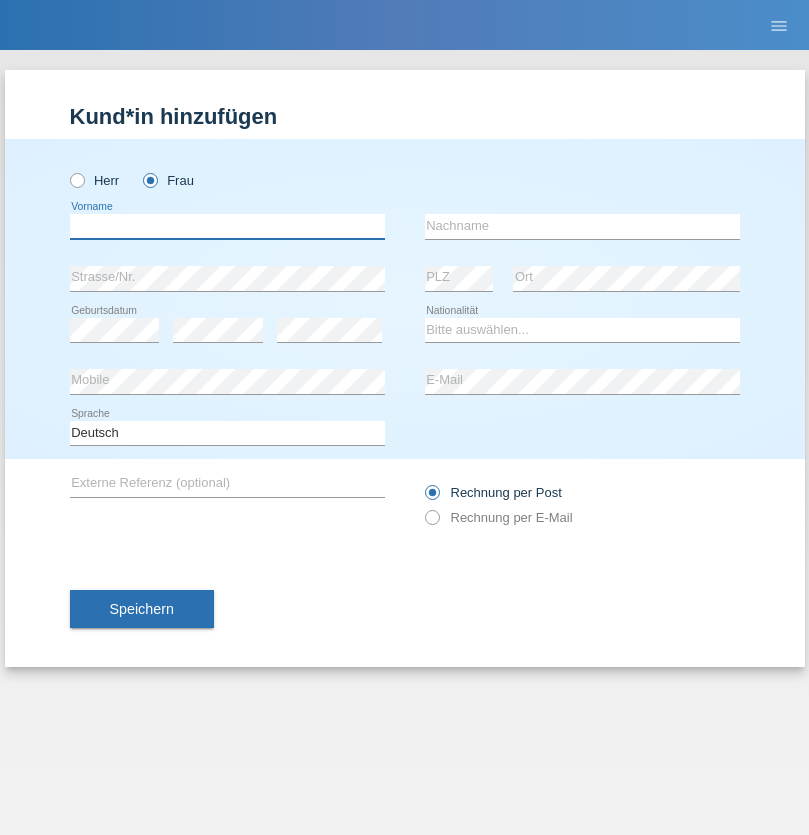 click at bounding box center [227, 226] 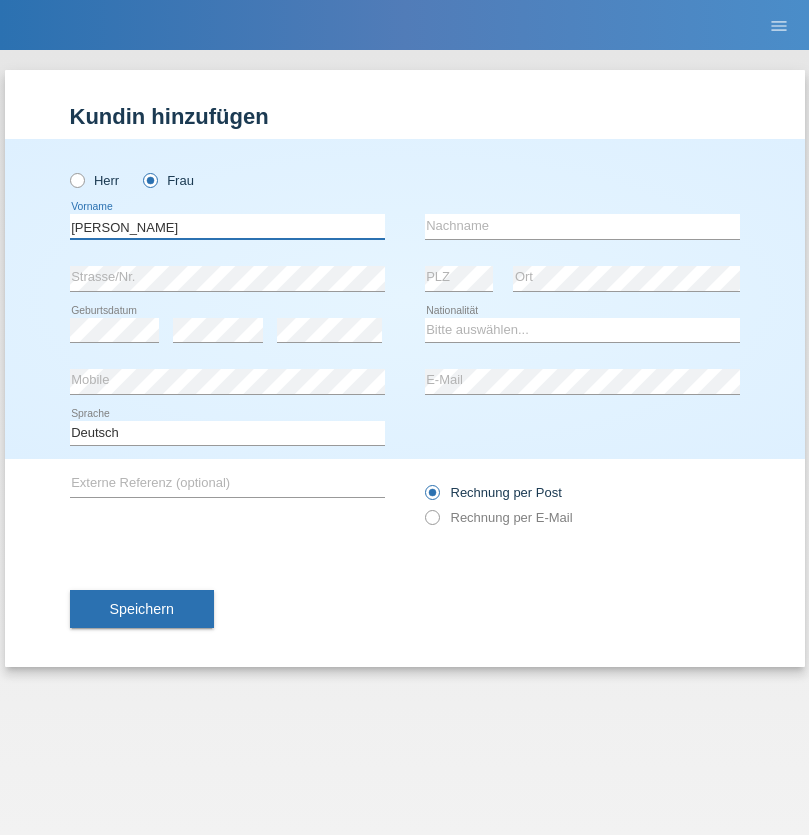 type on "Marion" 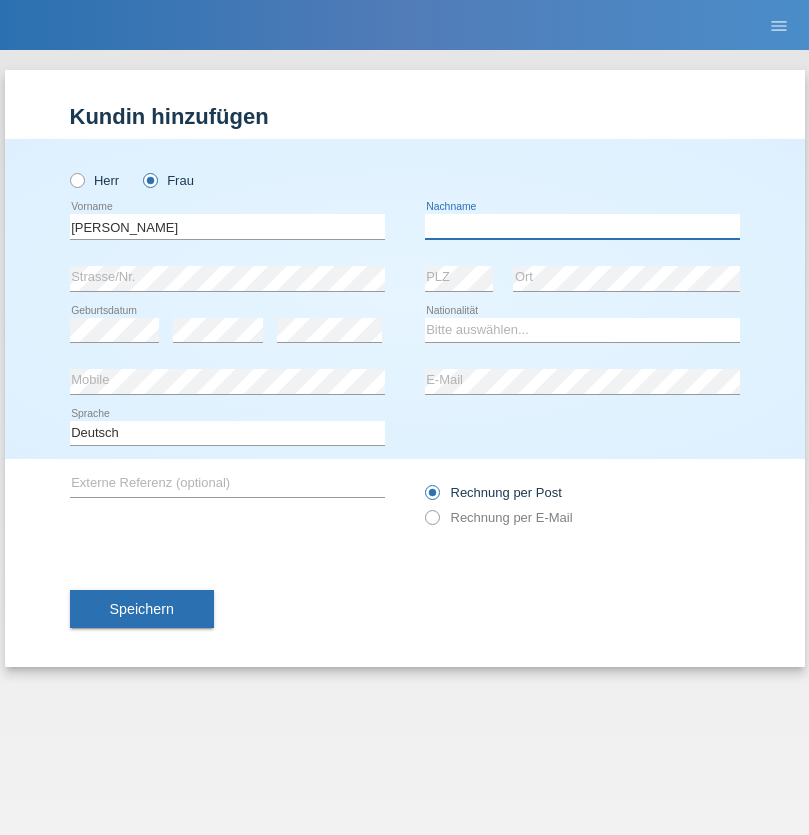 click at bounding box center (582, 226) 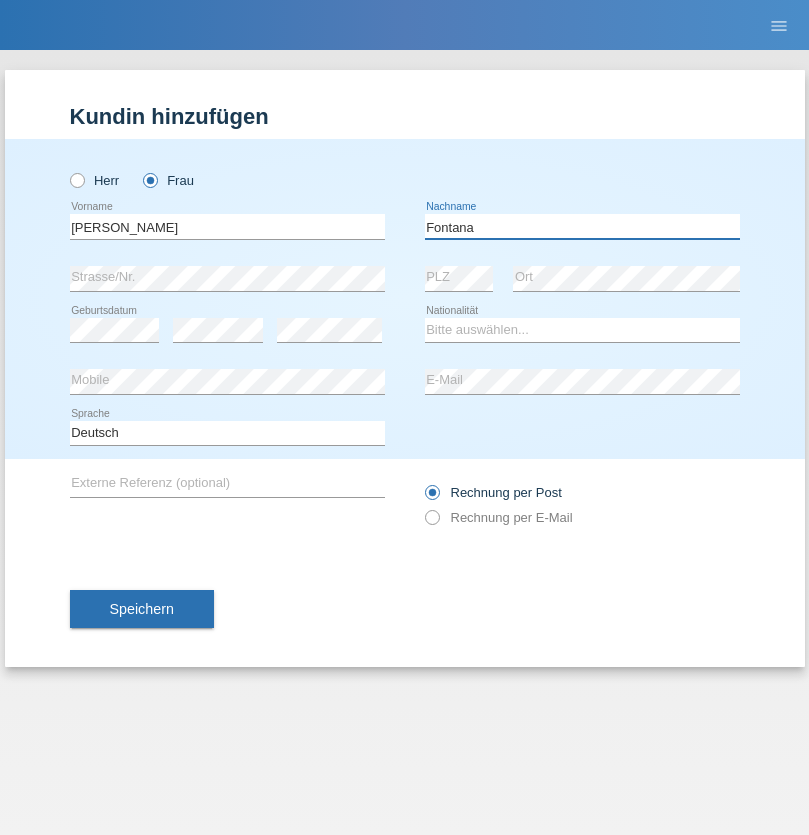 type on "Fontana" 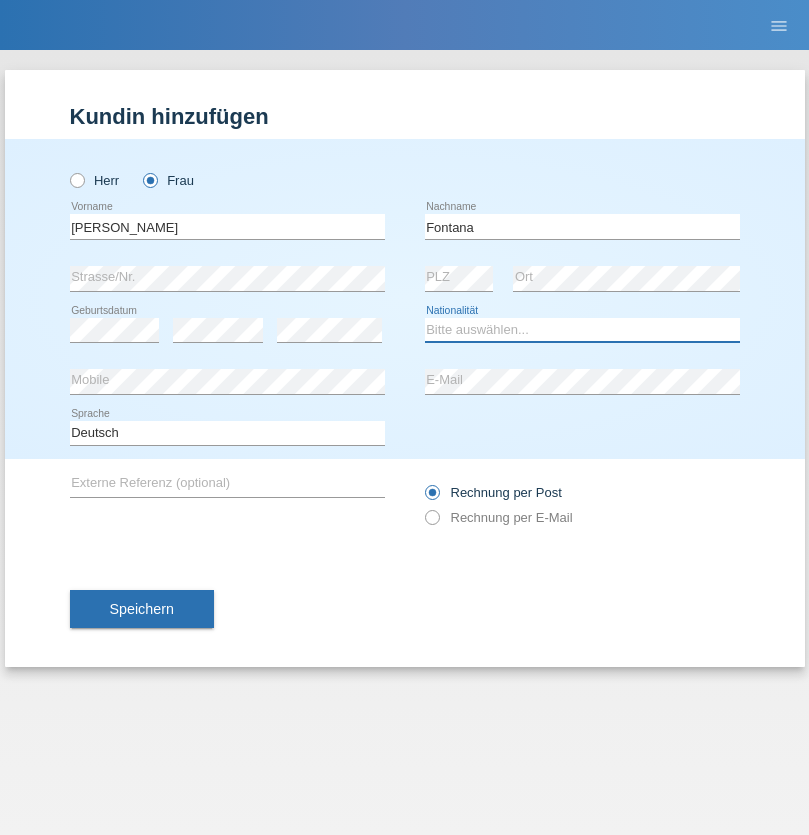 select on "CH" 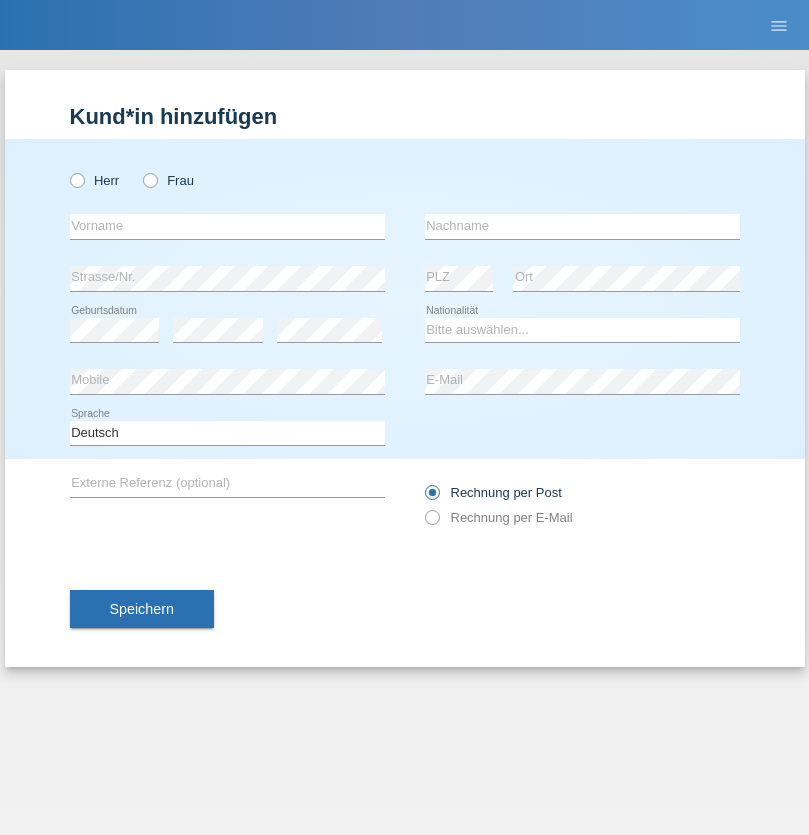 scroll, scrollTop: 0, scrollLeft: 0, axis: both 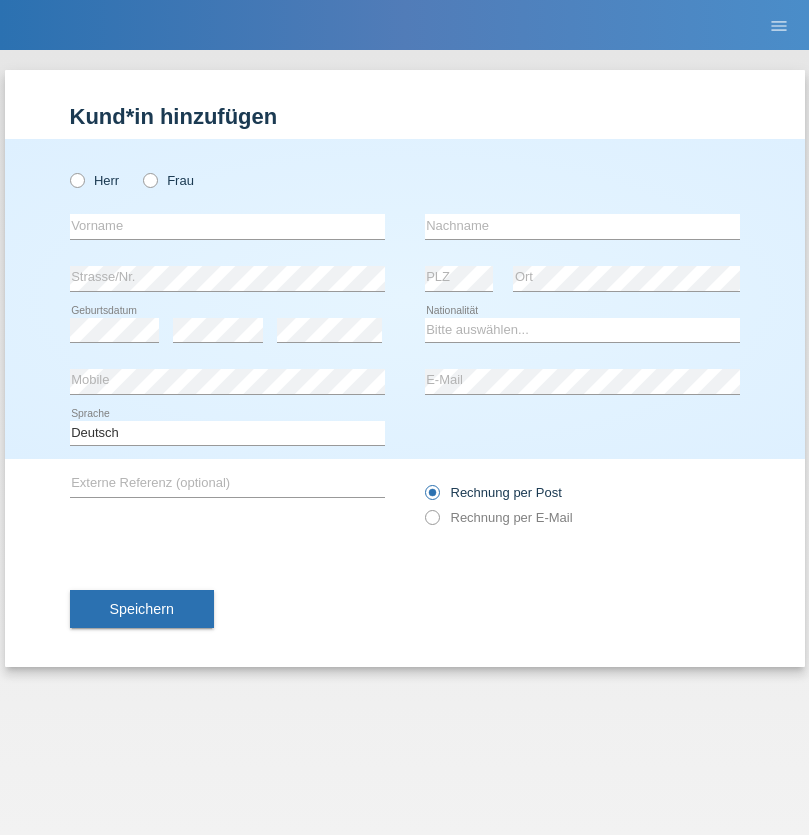 radio on "true" 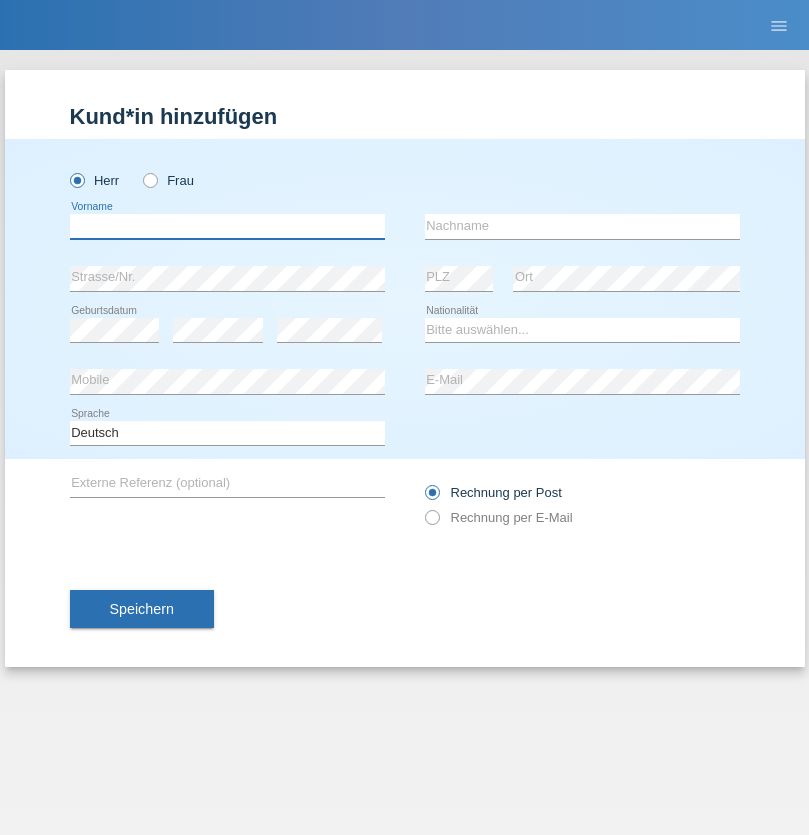 click at bounding box center (227, 226) 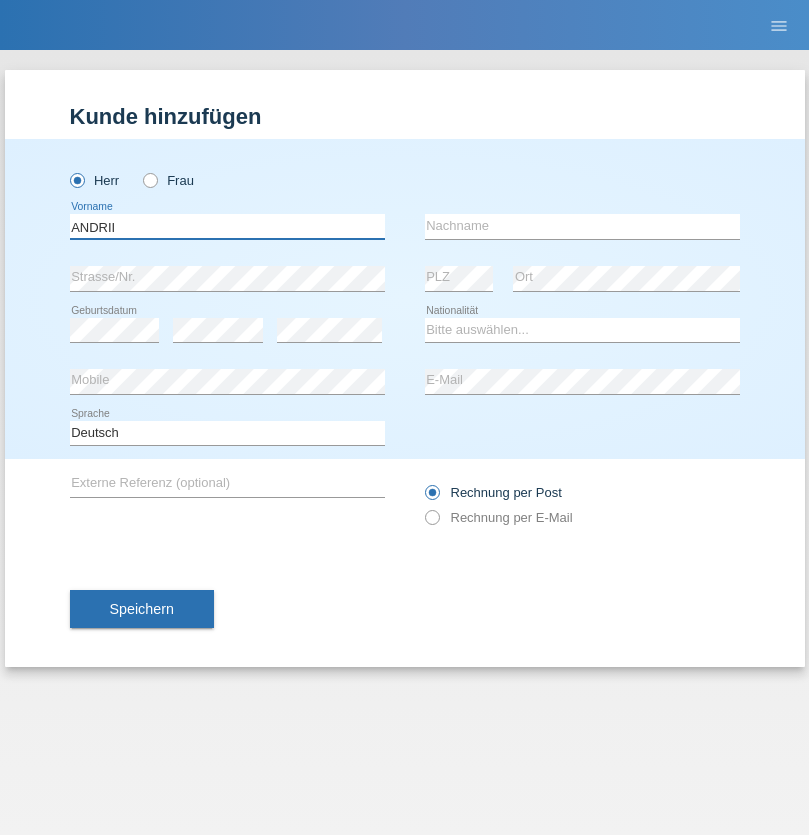type on "ANDRII" 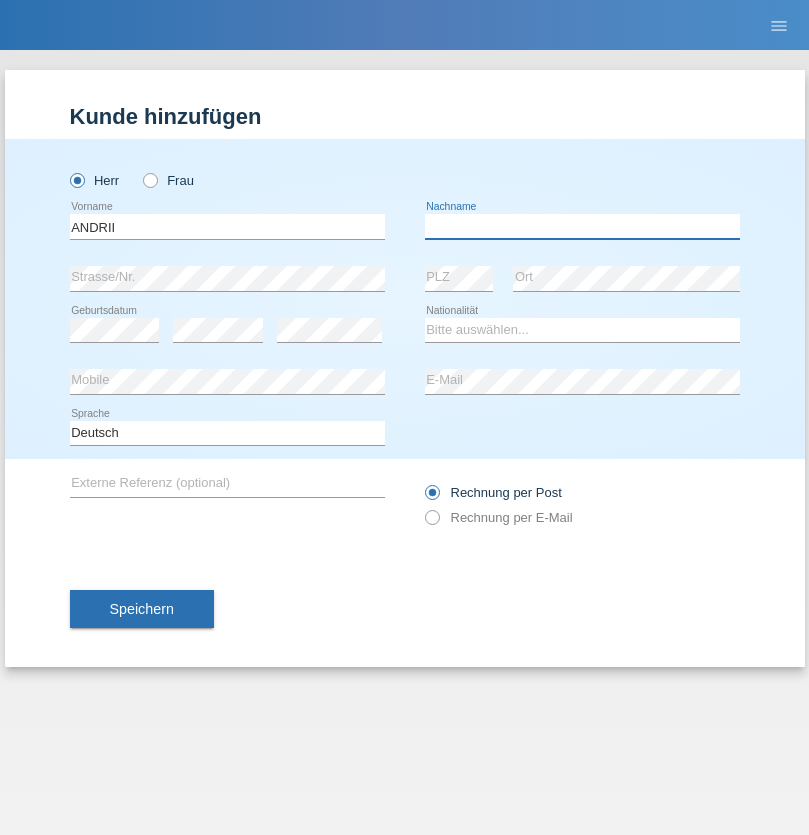 click at bounding box center [582, 226] 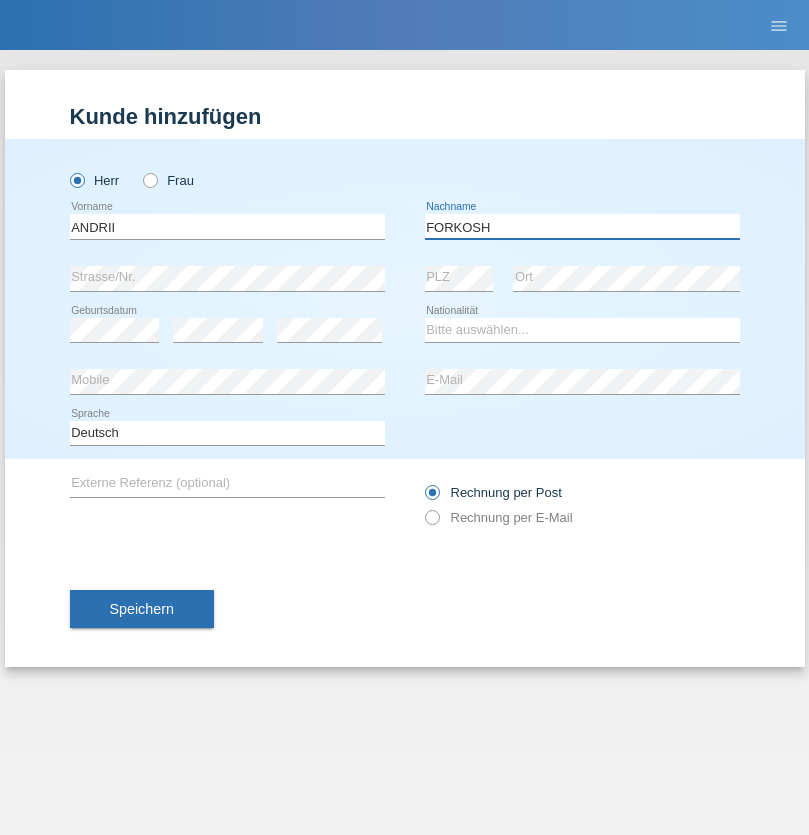 type on "FORKOSH" 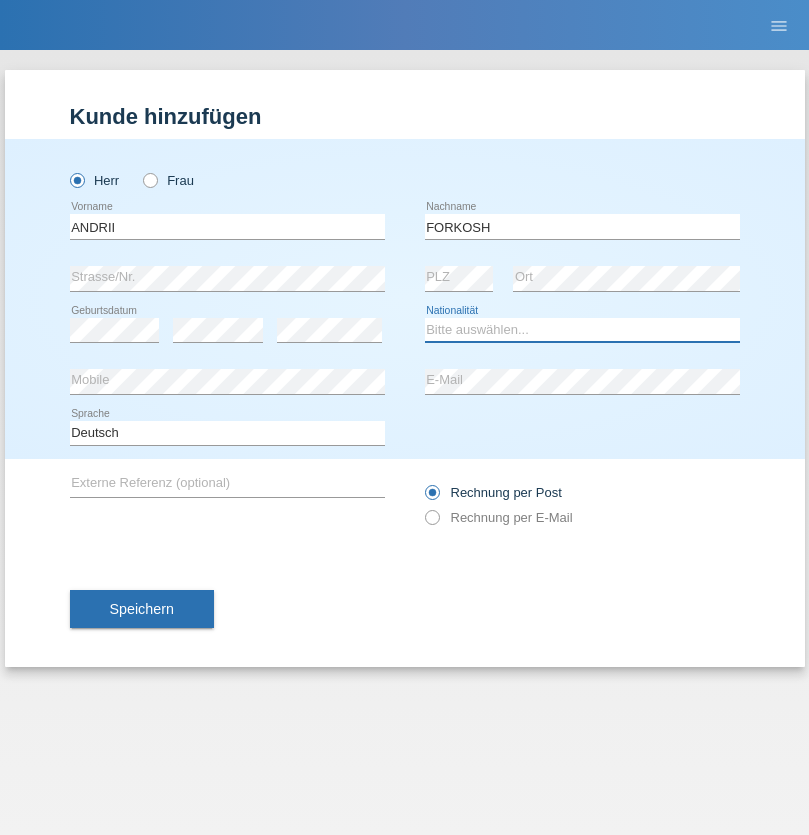 select on "UA" 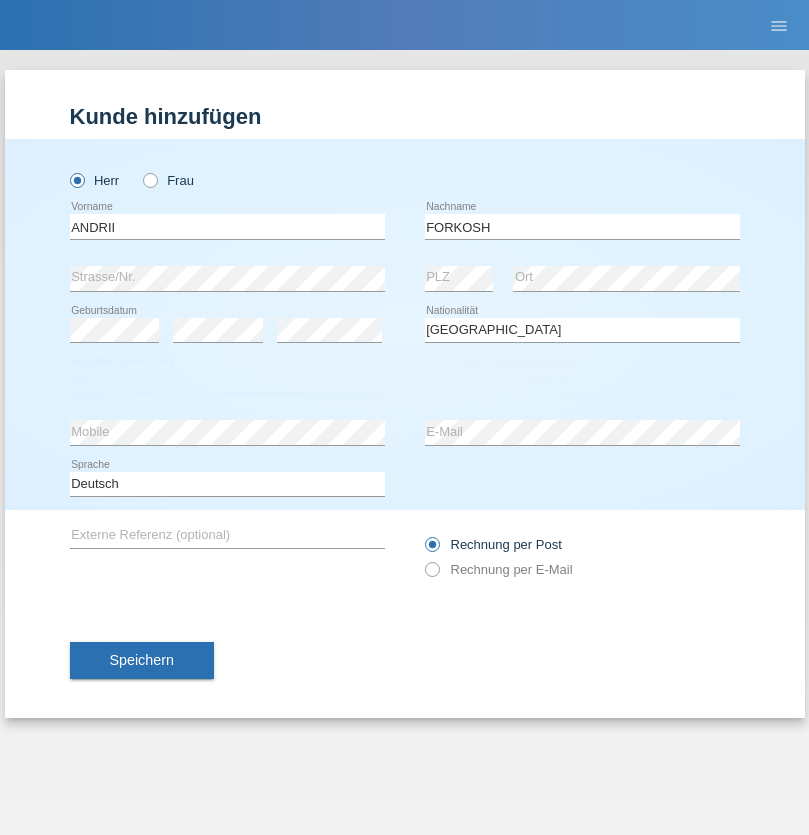 select on "C" 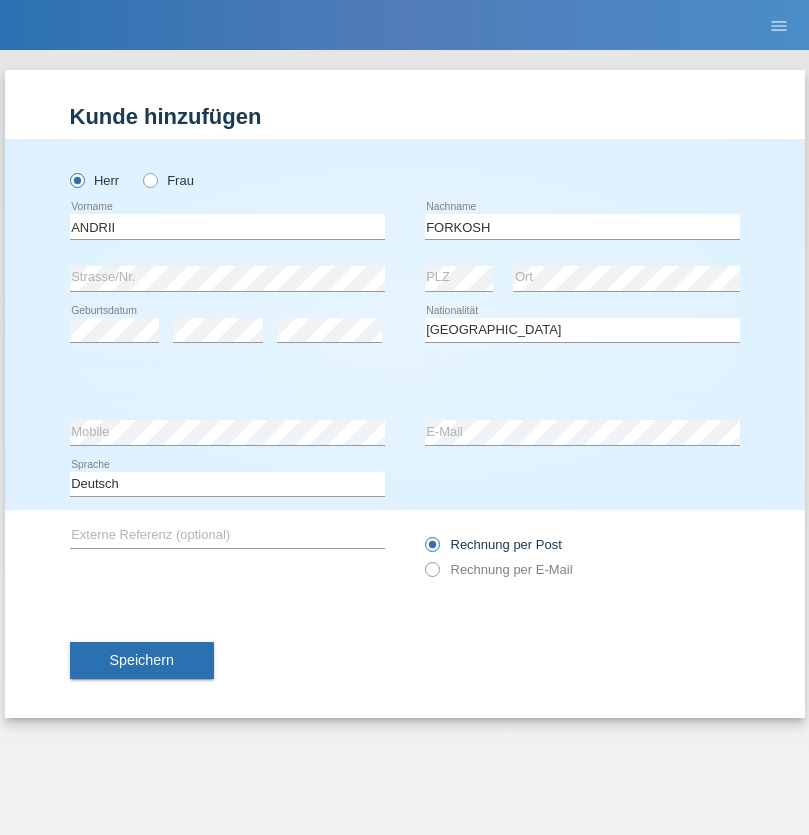 select on "09" 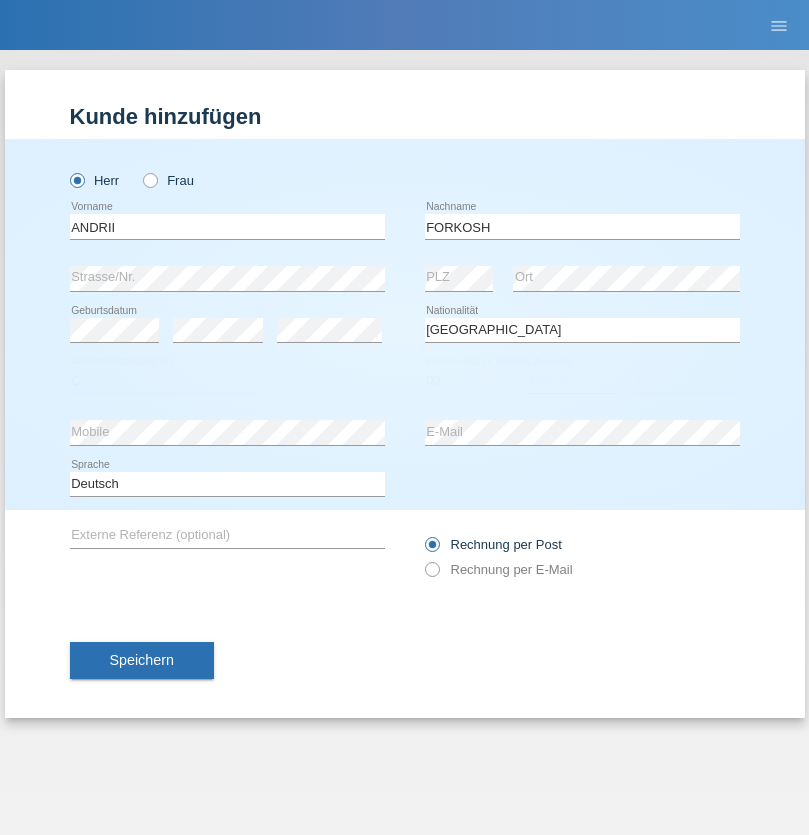 select on "06" 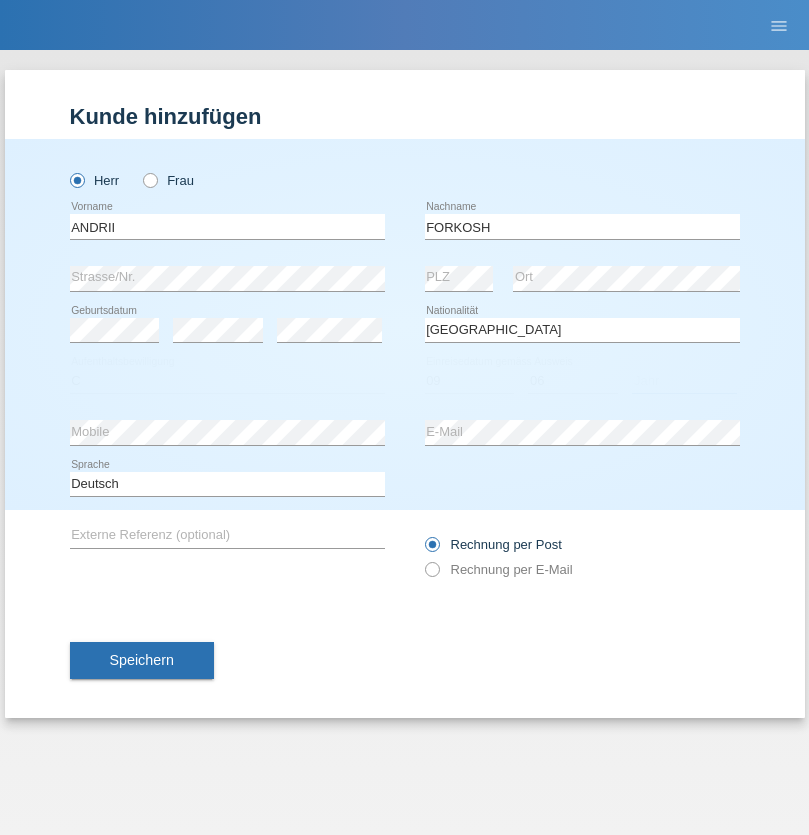 select on "2021" 